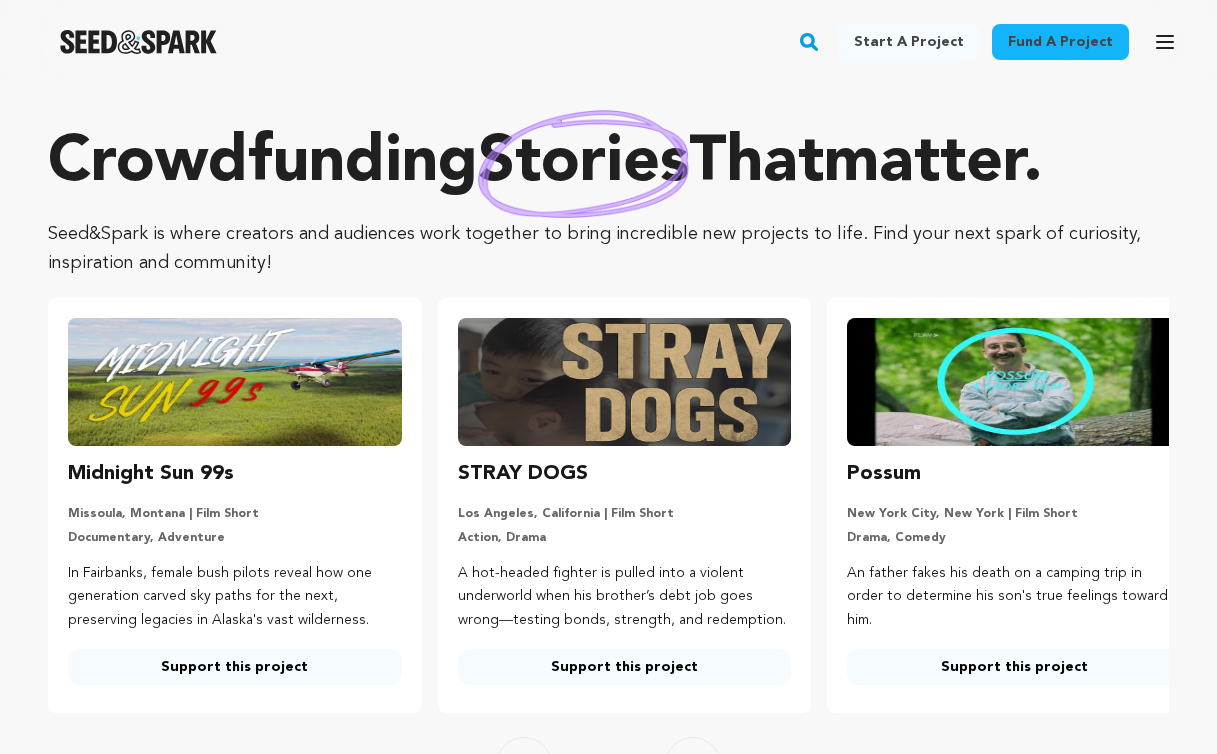 scroll, scrollTop: 0, scrollLeft: 0, axis: both 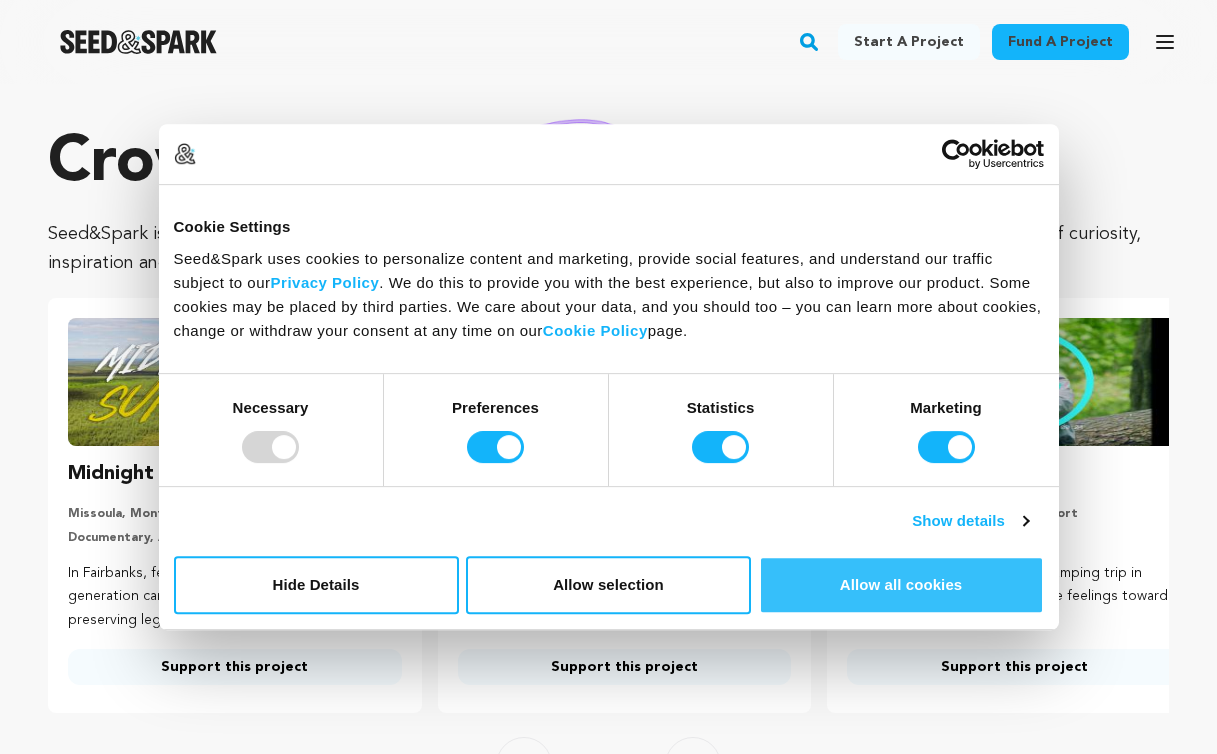 click on "Allow all cookies" at bounding box center (901, 585) 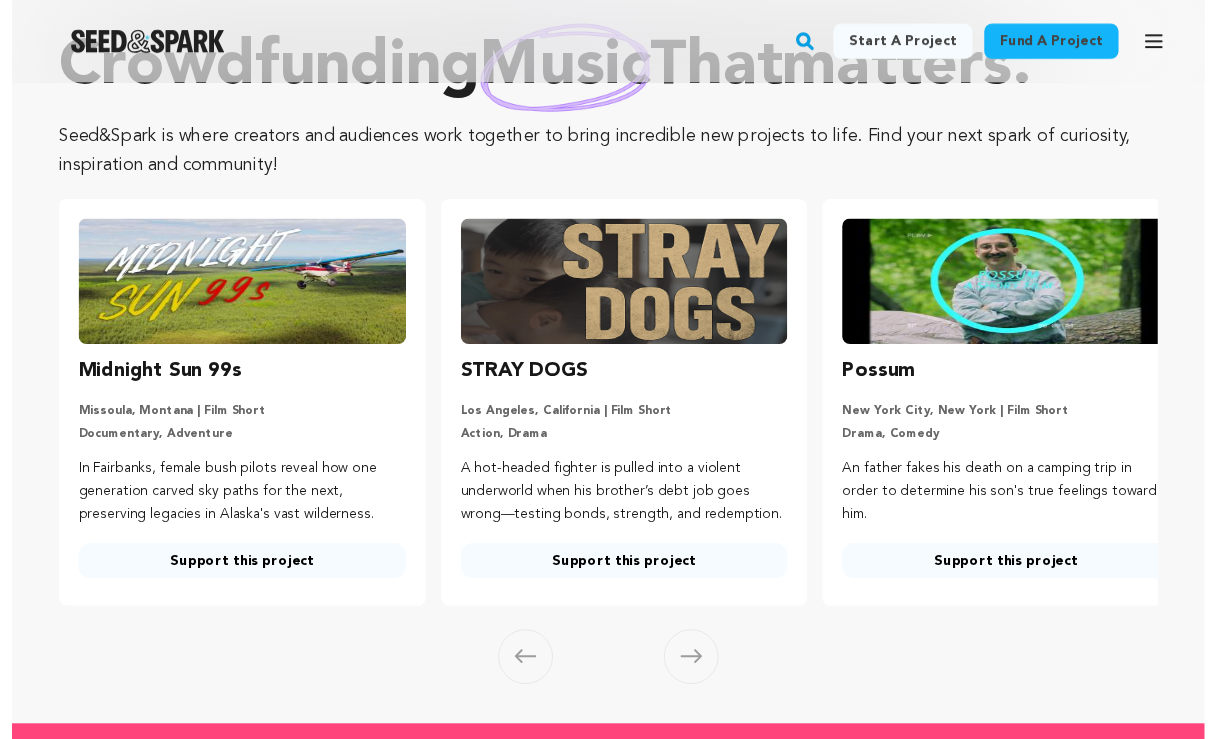 scroll, scrollTop: 0, scrollLeft: 0, axis: both 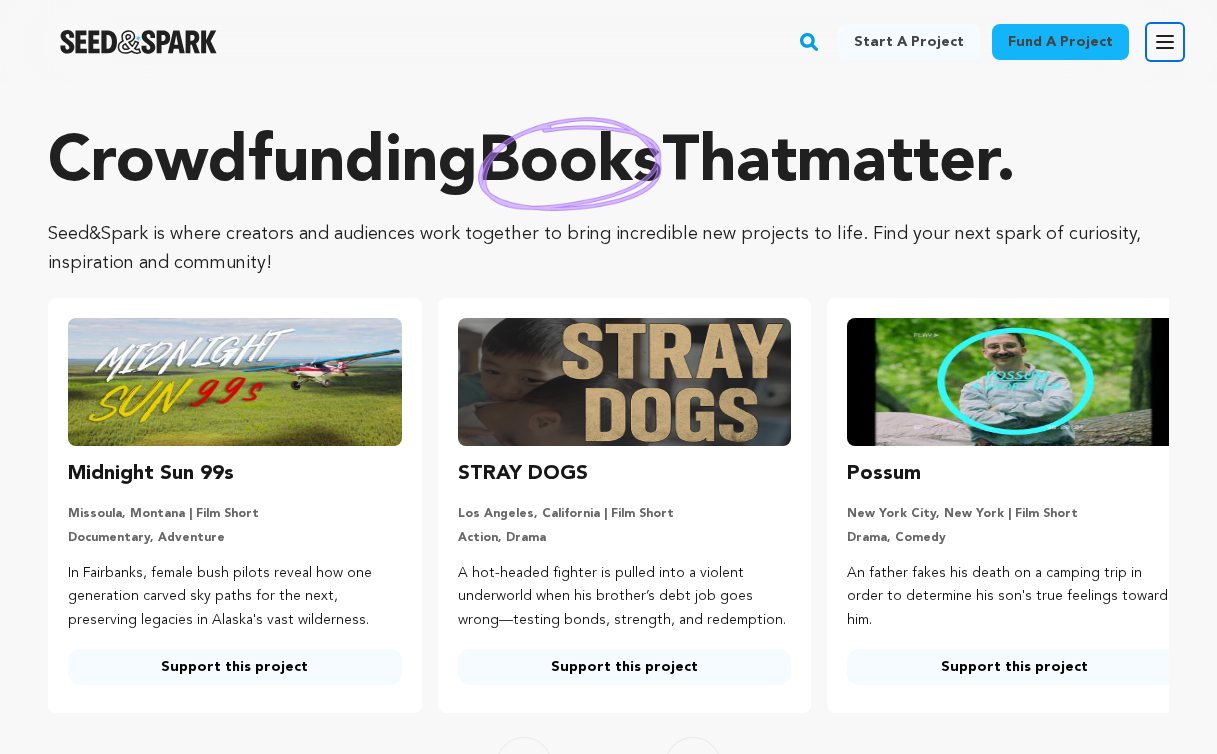 click 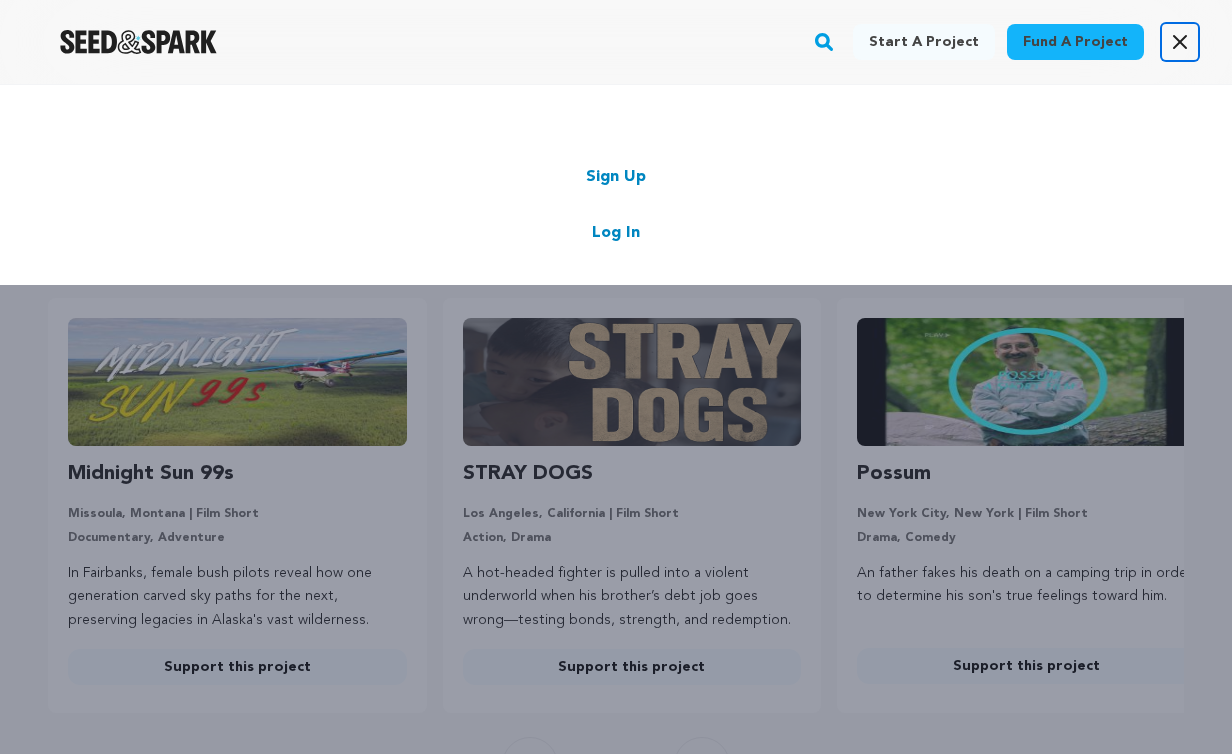 click on "Open main menu" at bounding box center [1180, 42] 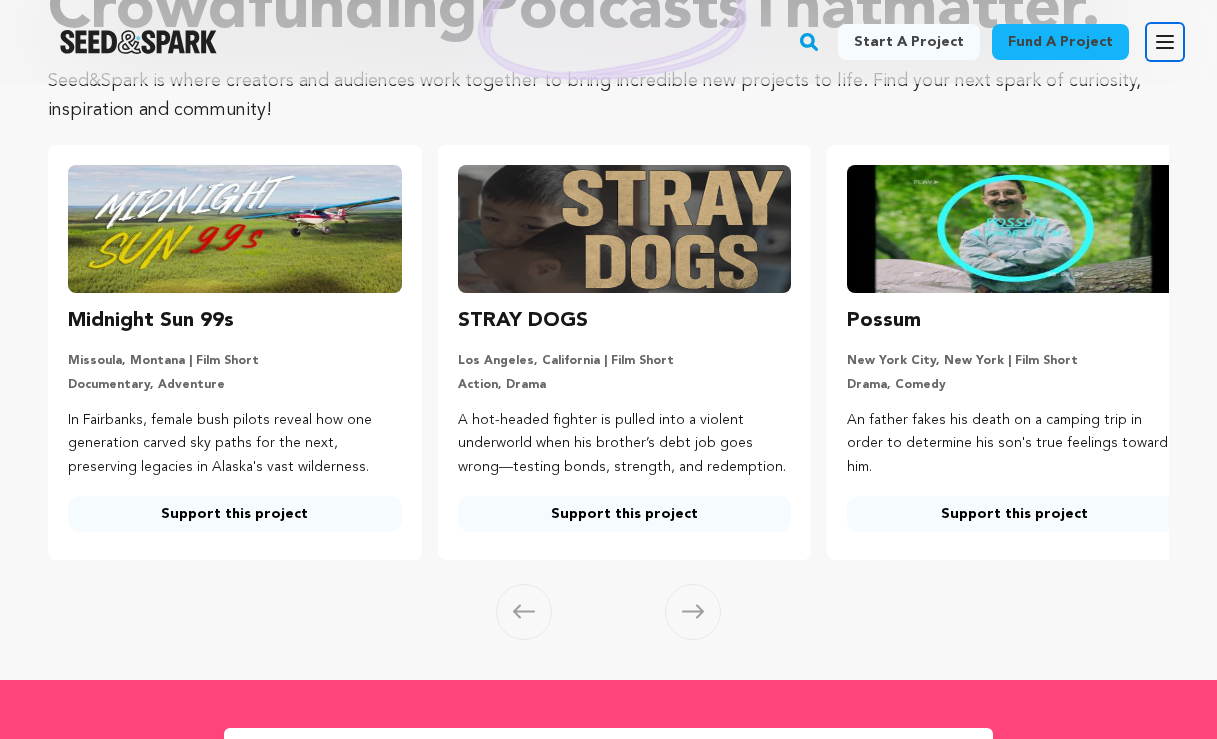 scroll, scrollTop: 157, scrollLeft: 0, axis: vertical 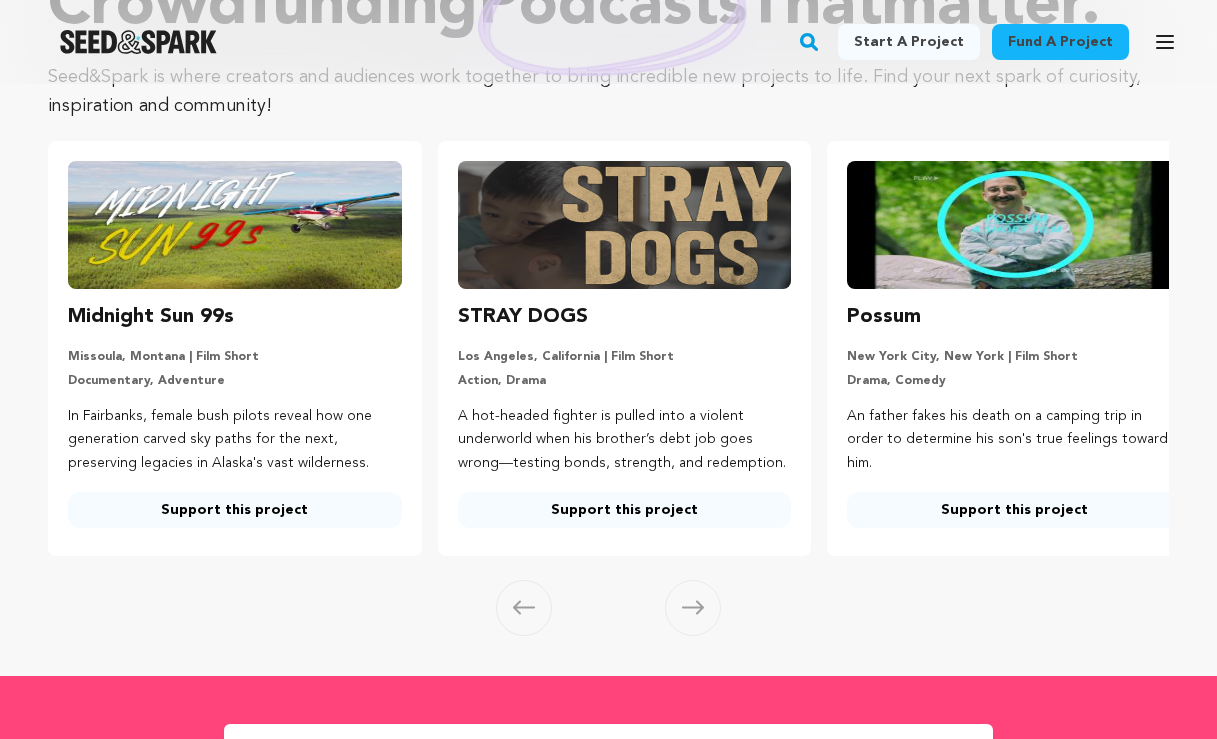 click at bounding box center [693, 608] 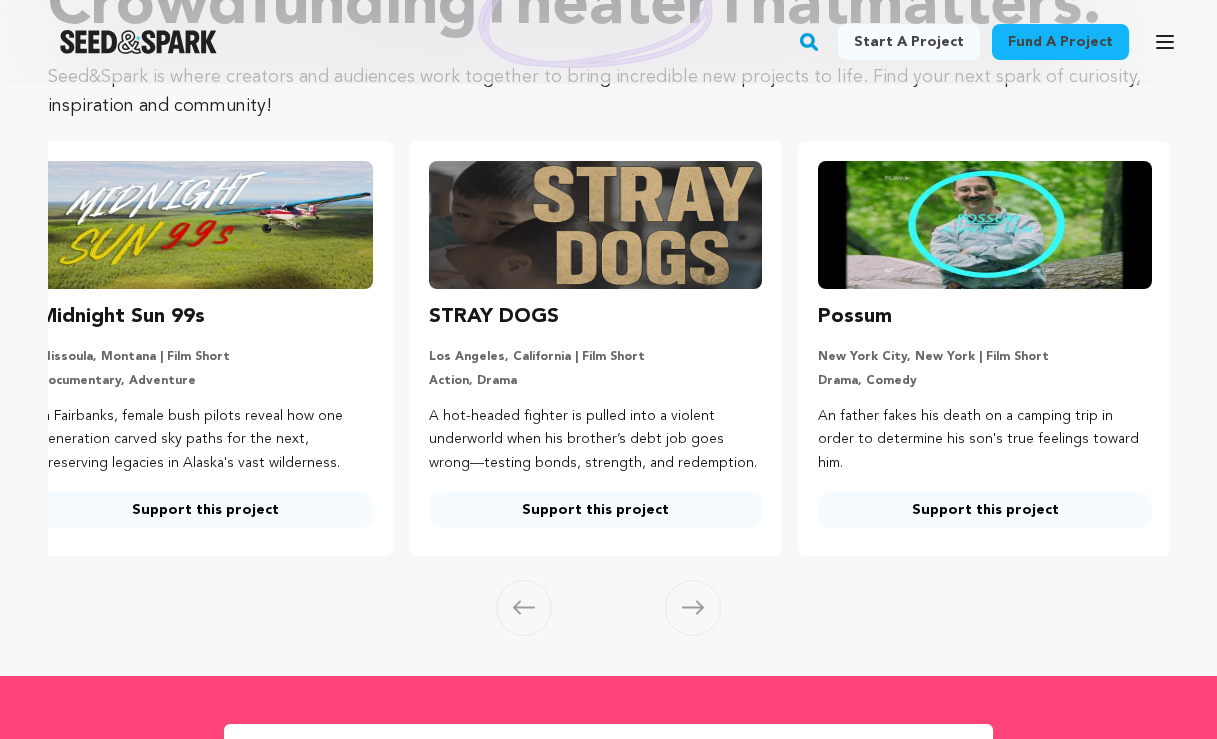 scroll, scrollTop: 0, scrollLeft: 32, axis: horizontal 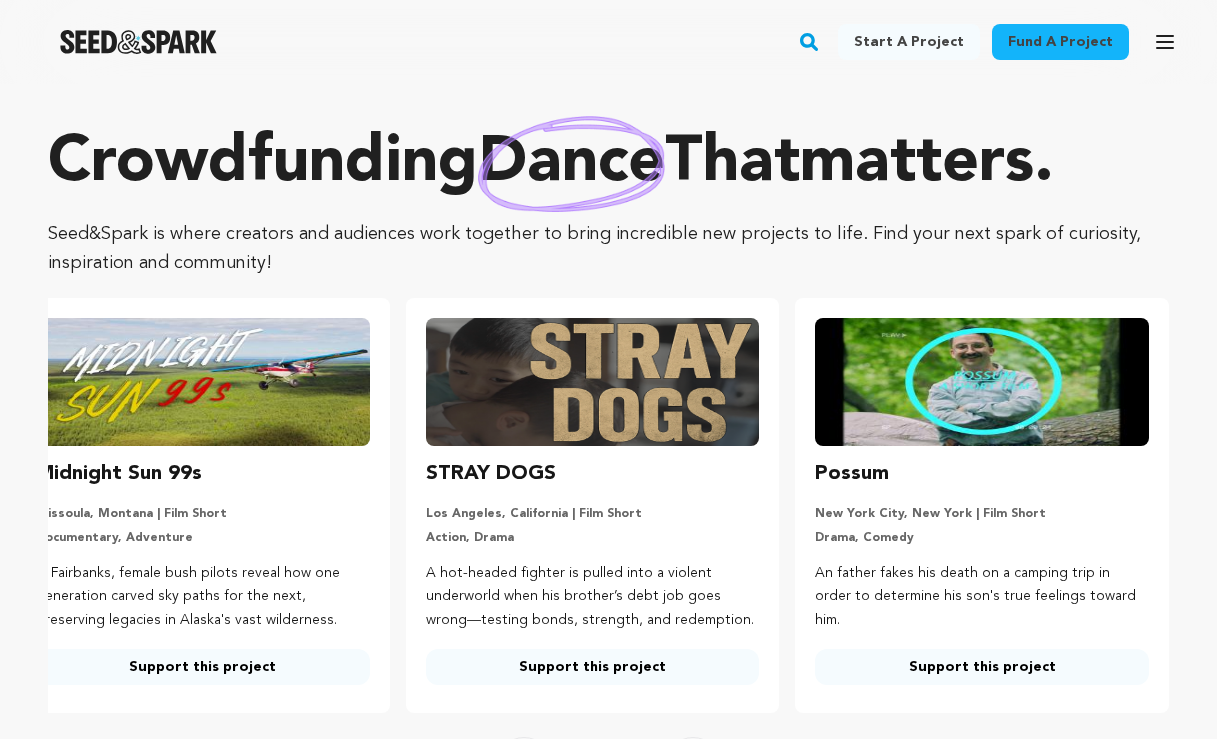 click at bounding box center [203, 382] 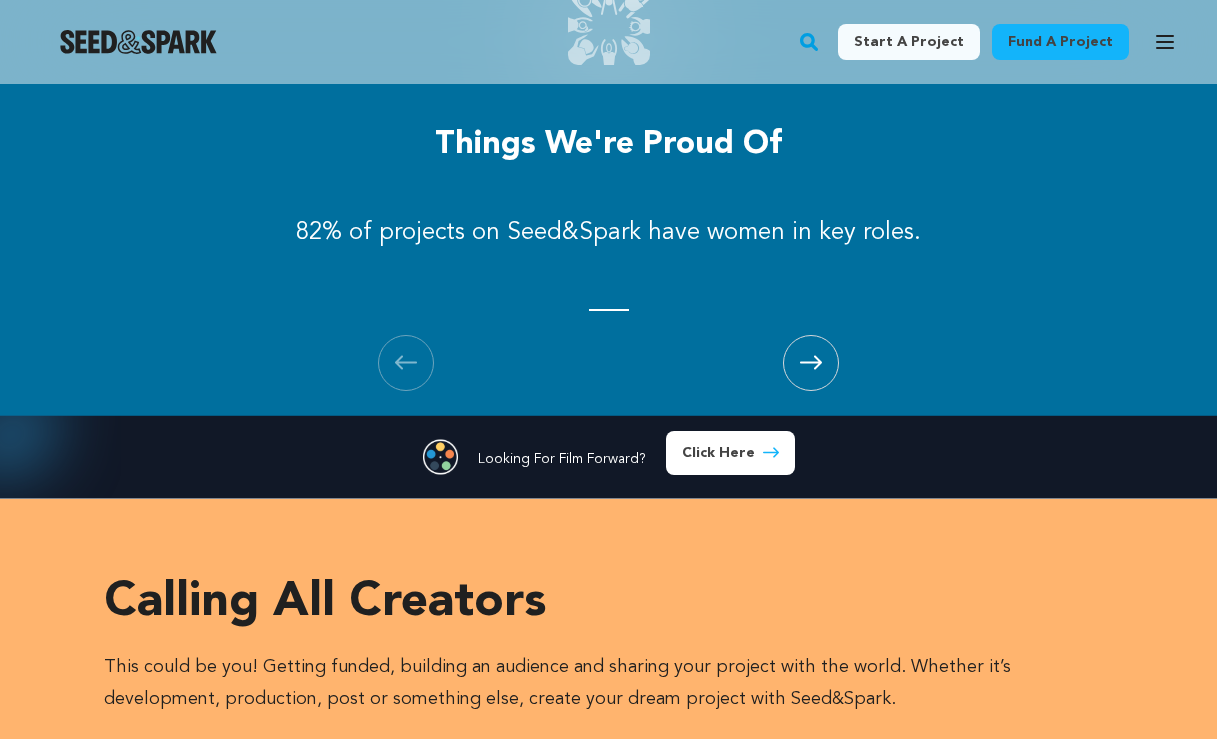 scroll, scrollTop: 2804, scrollLeft: 0, axis: vertical 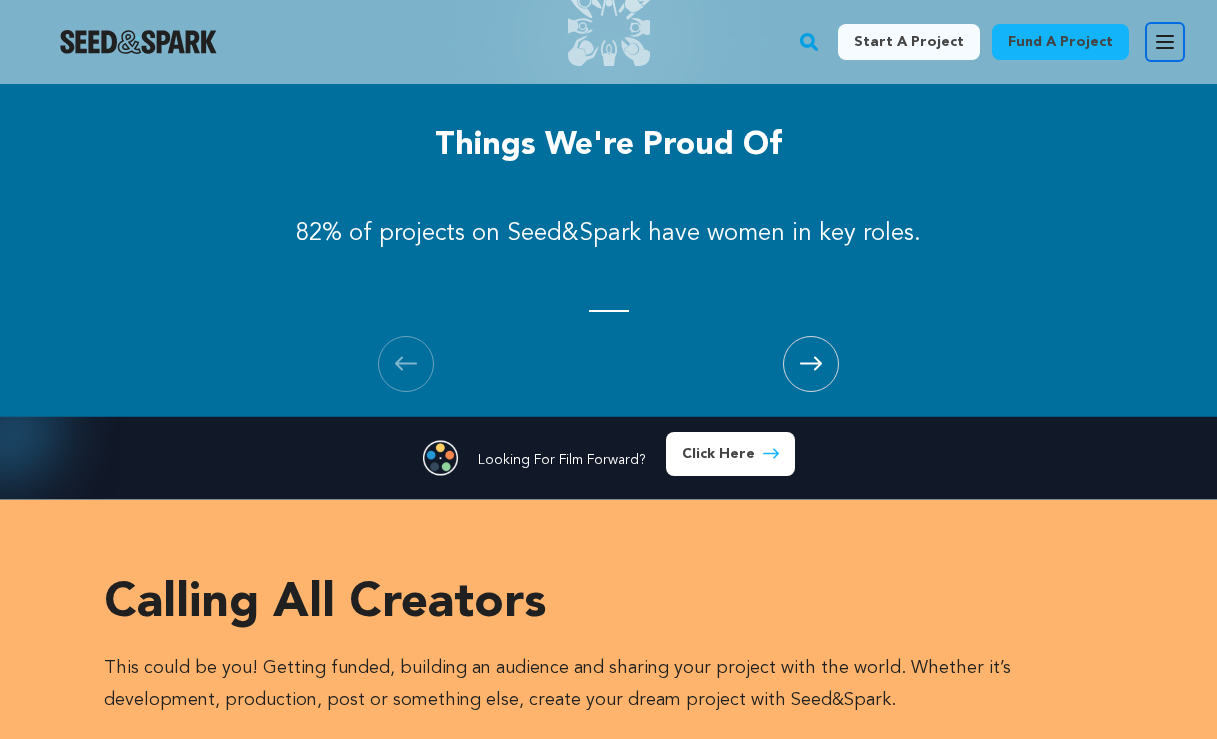 click 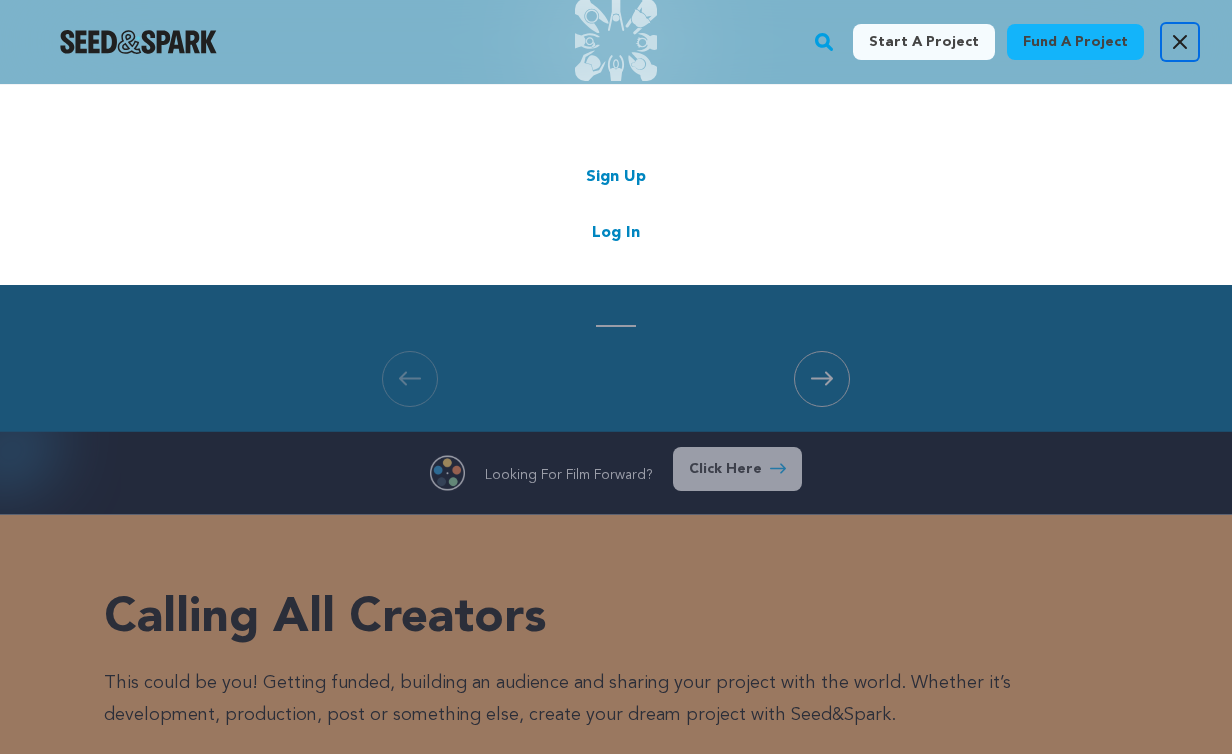 click 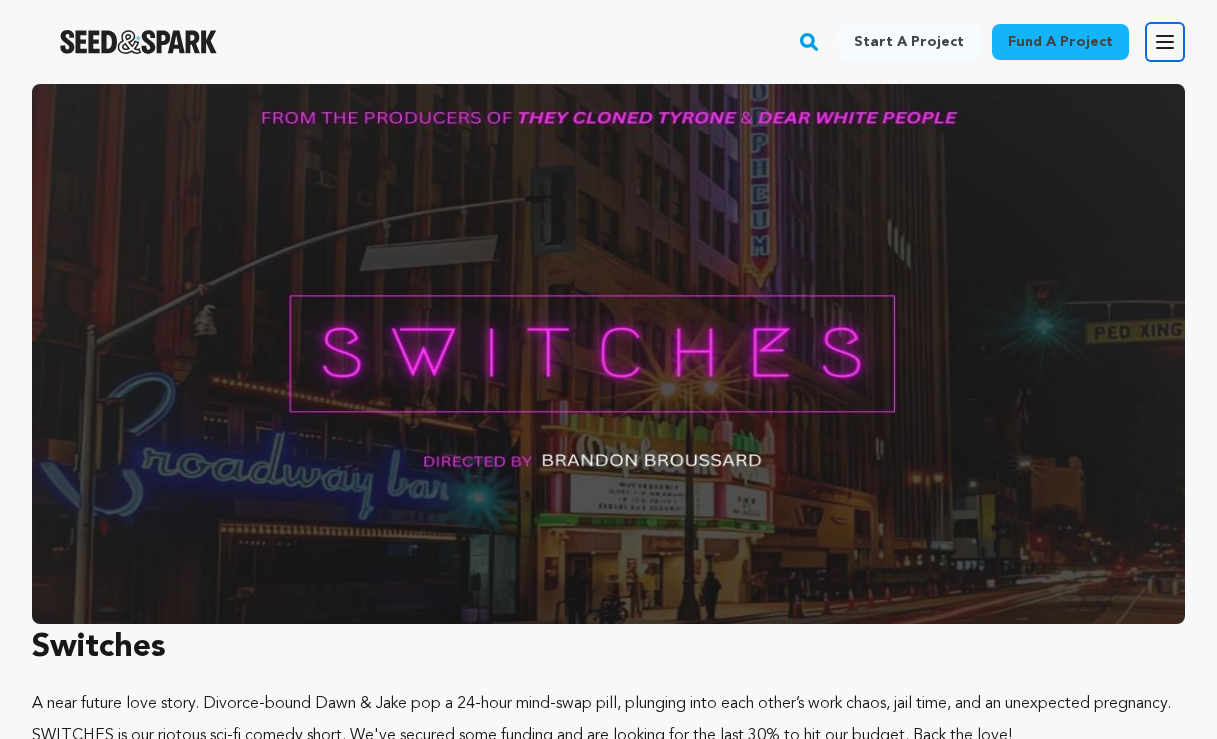 scroll, scrollTop: 1637, scrollLeft: 0, axis: vertical 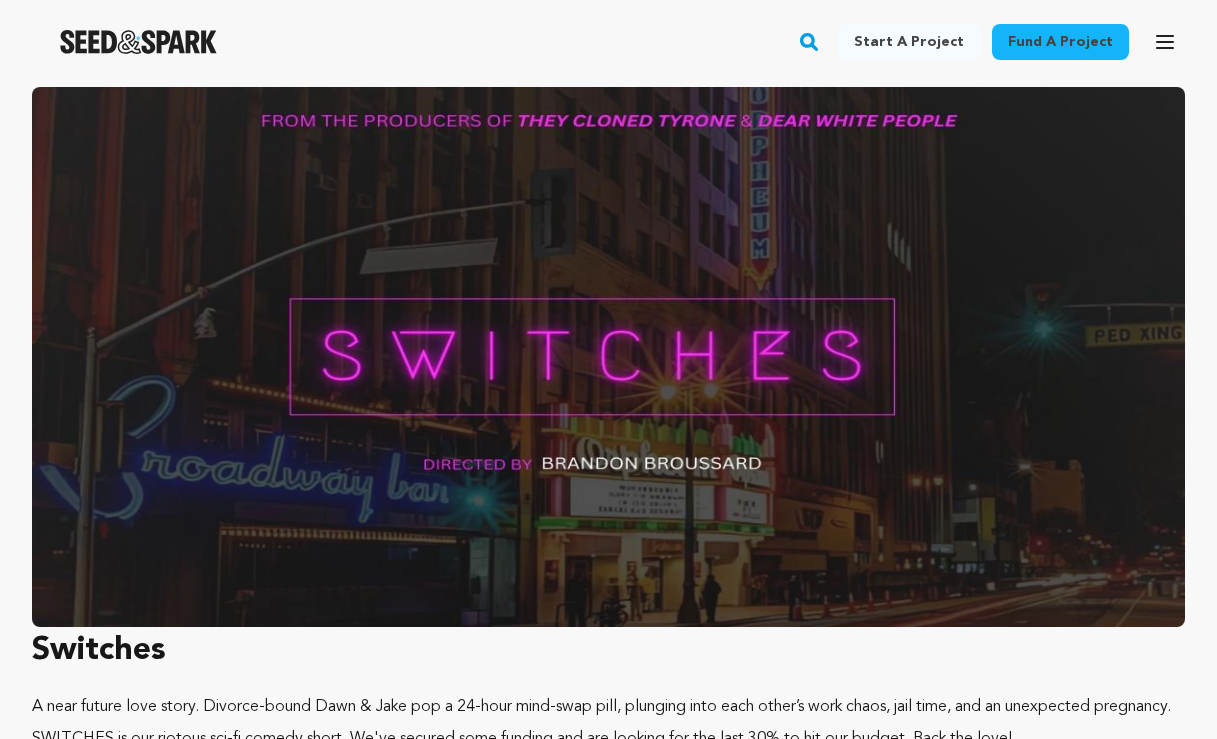 click at bounding box center (608, 357) 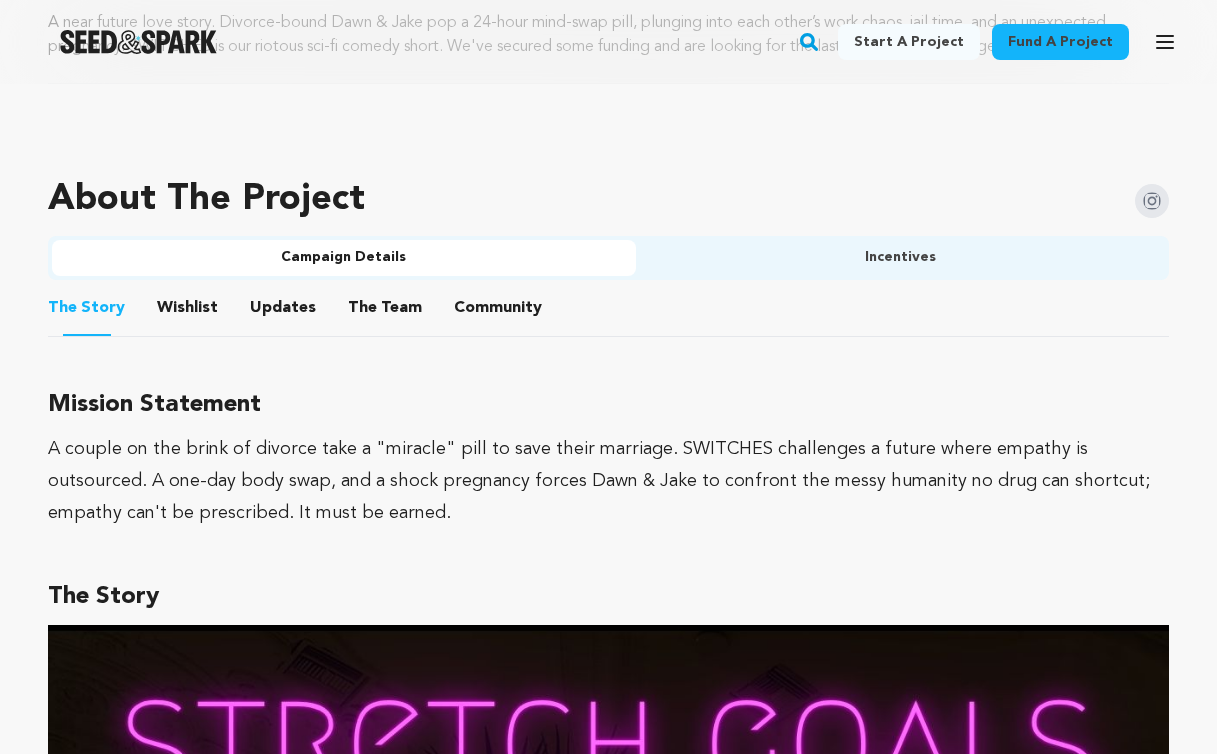 scroll, scrollTop: 1153, scrollLeft: 0, axis: vertical 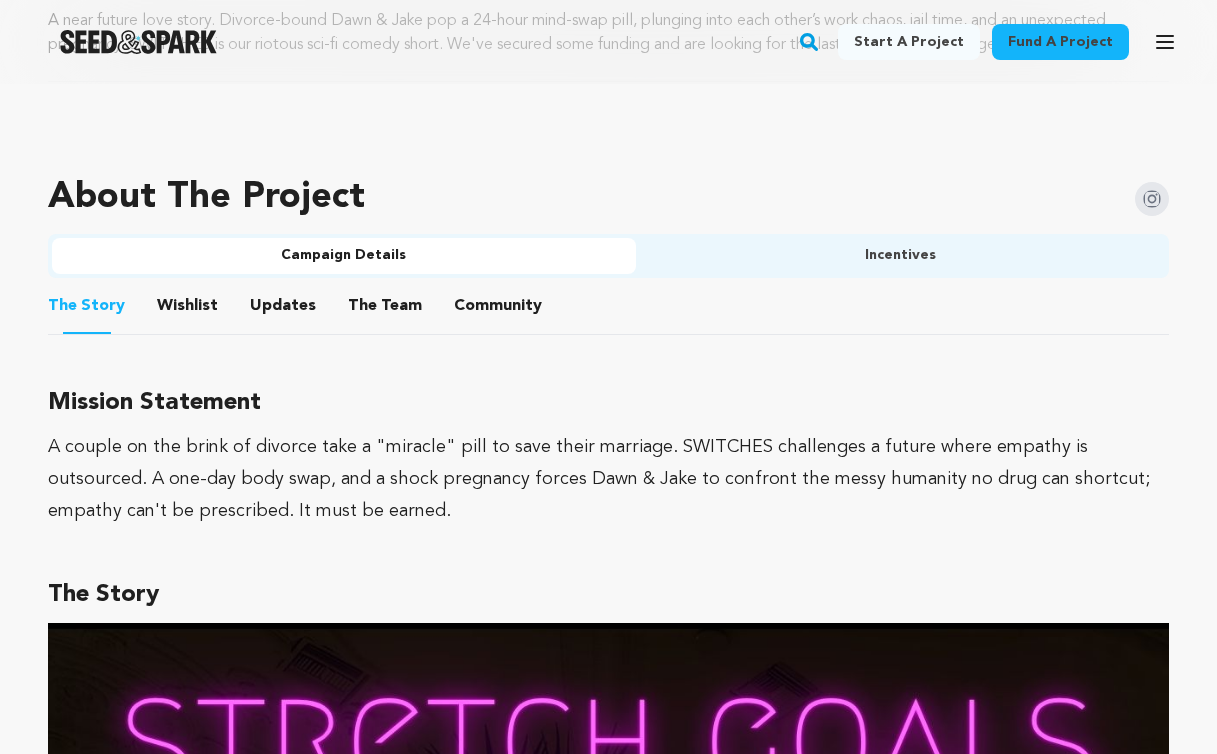 click on "Wishlist" at bounding box center [188, 310] 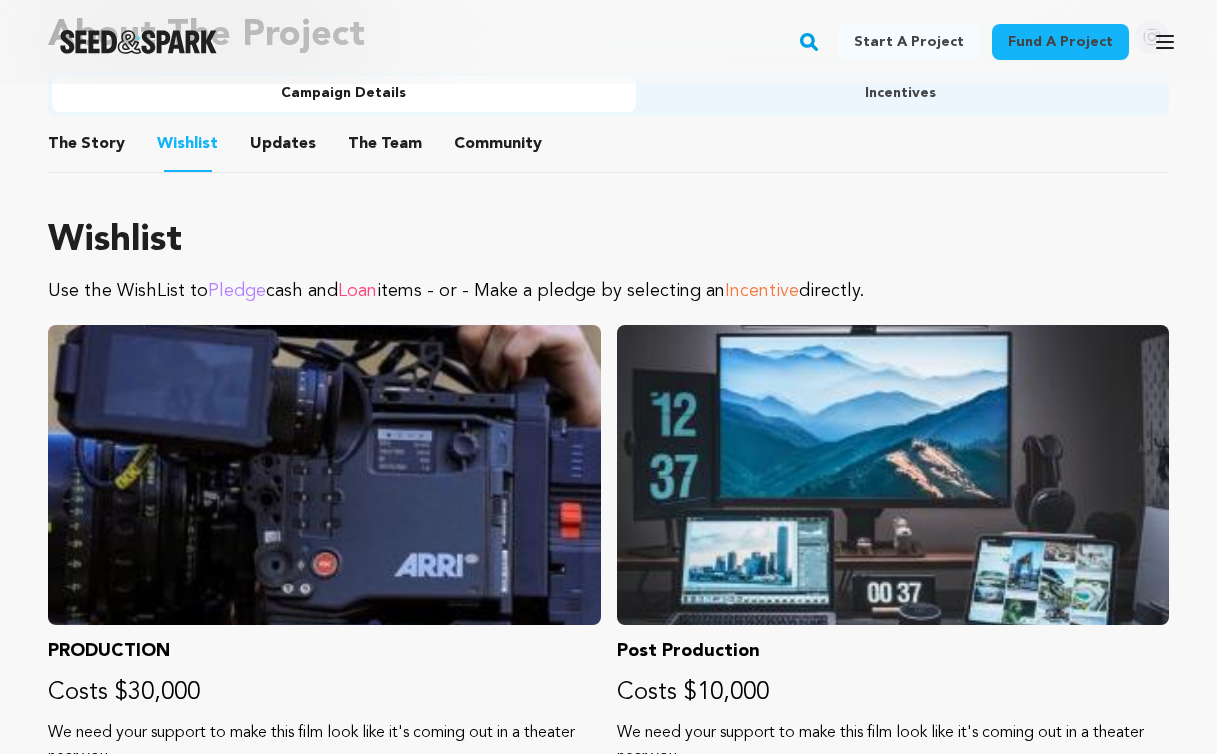 scroll, scrollTop: 1316, scrollLeft: 0, axis: vertical 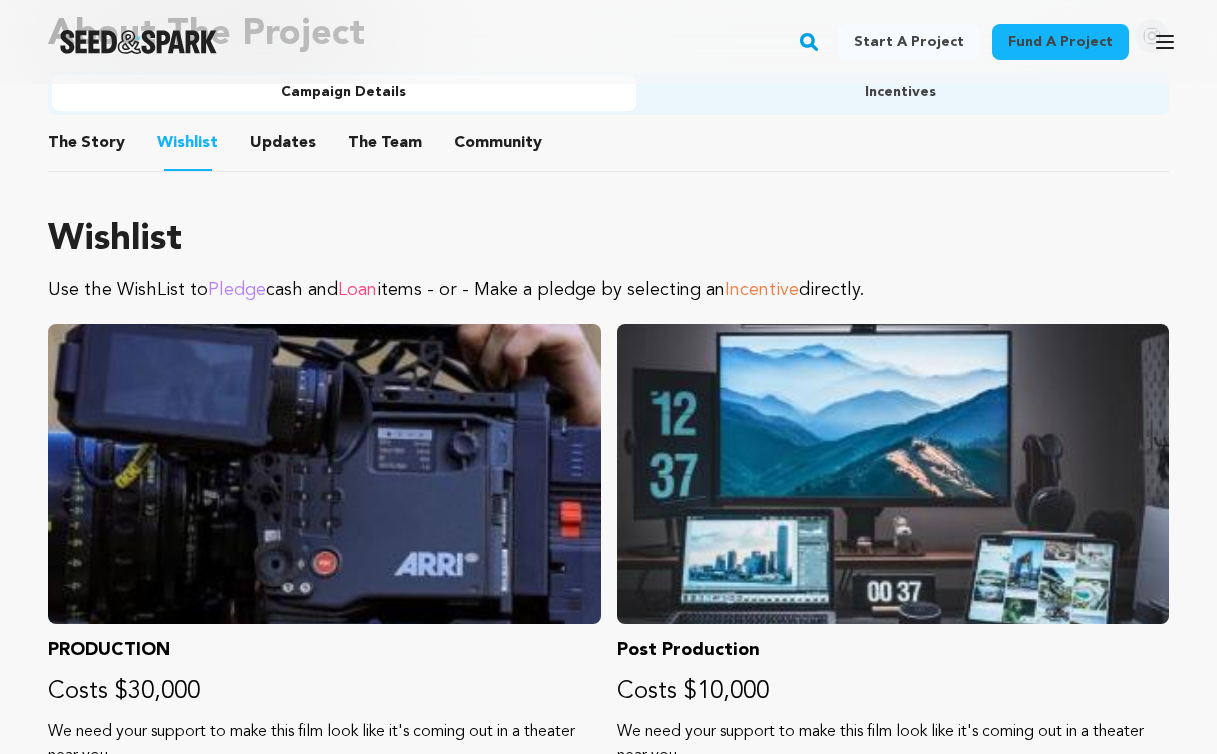 click on "Updates" at bounding box center [283, 147] 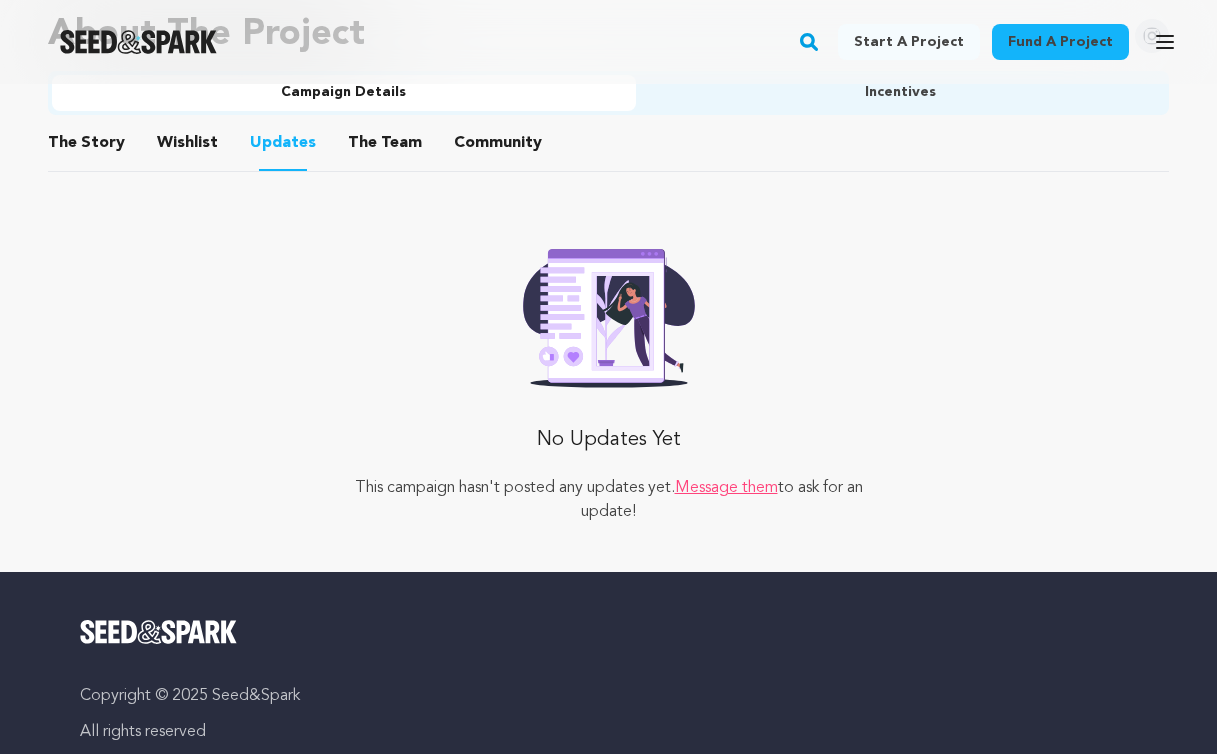 click on "The Team" at bounding box center (385, 147) 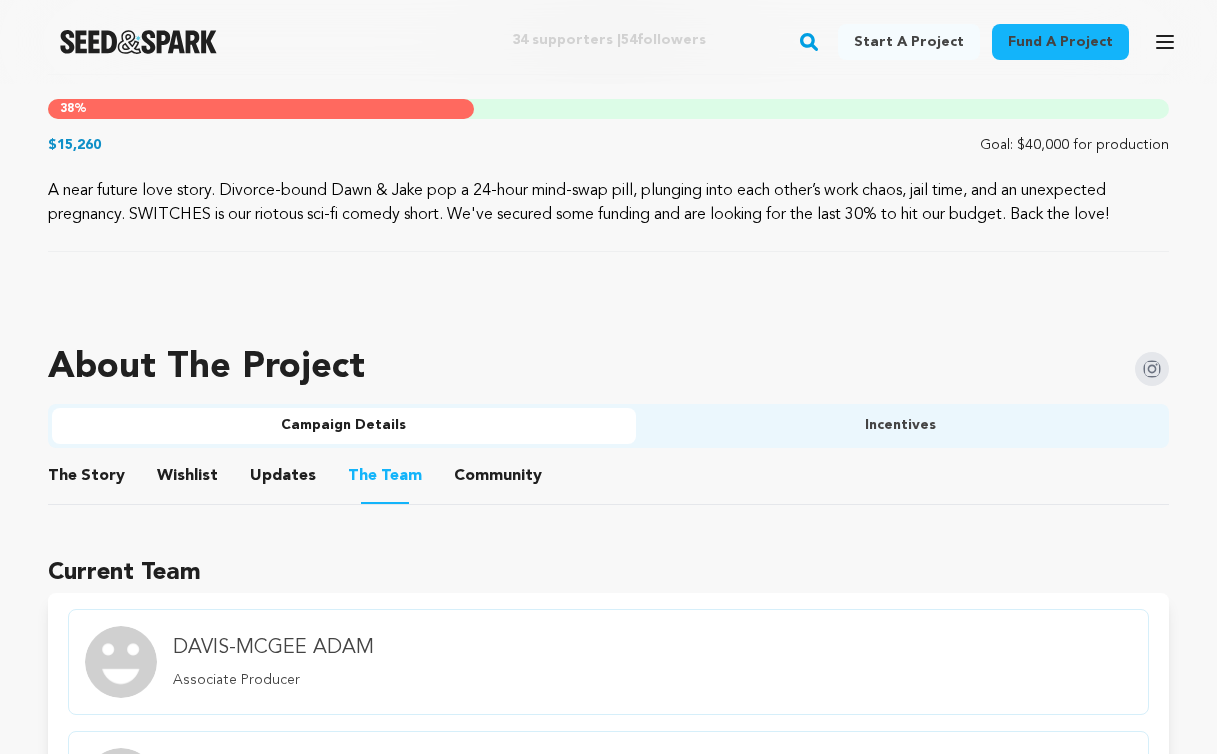 scroll, scrollTop: 984, scrollLeft: 0, axis: vertical 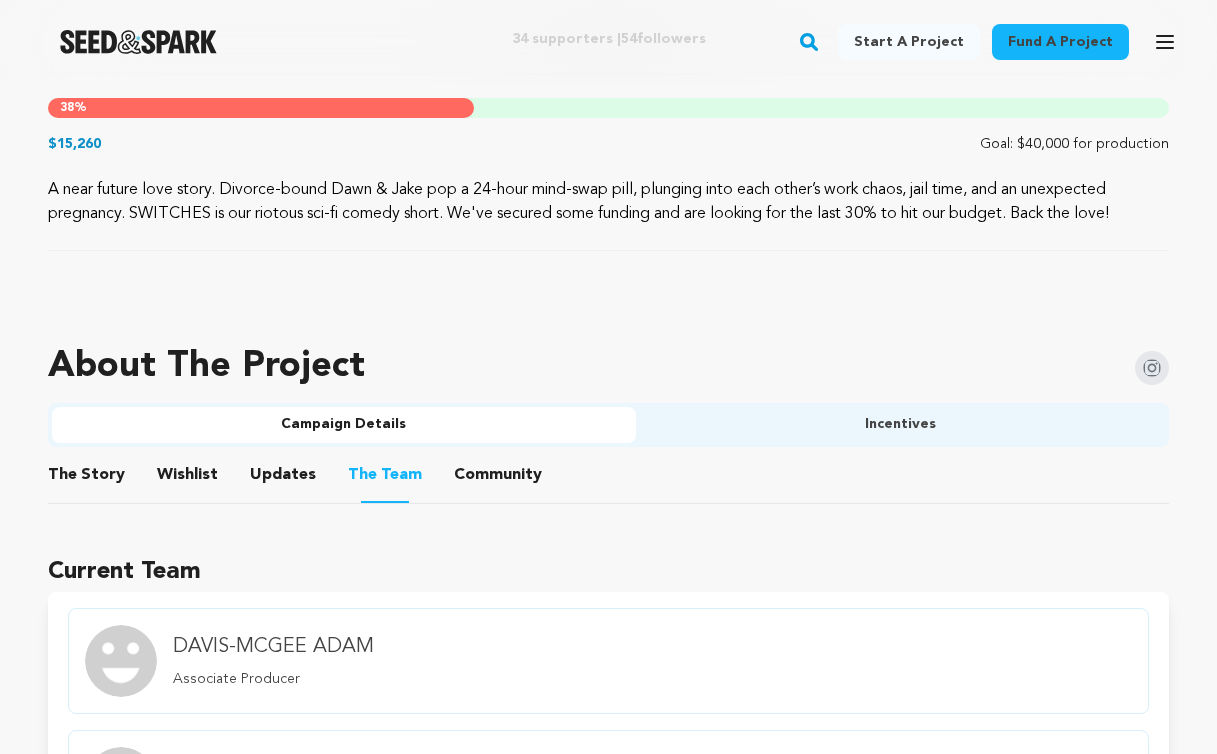 click on "Community" at bounding box center (498, 479) 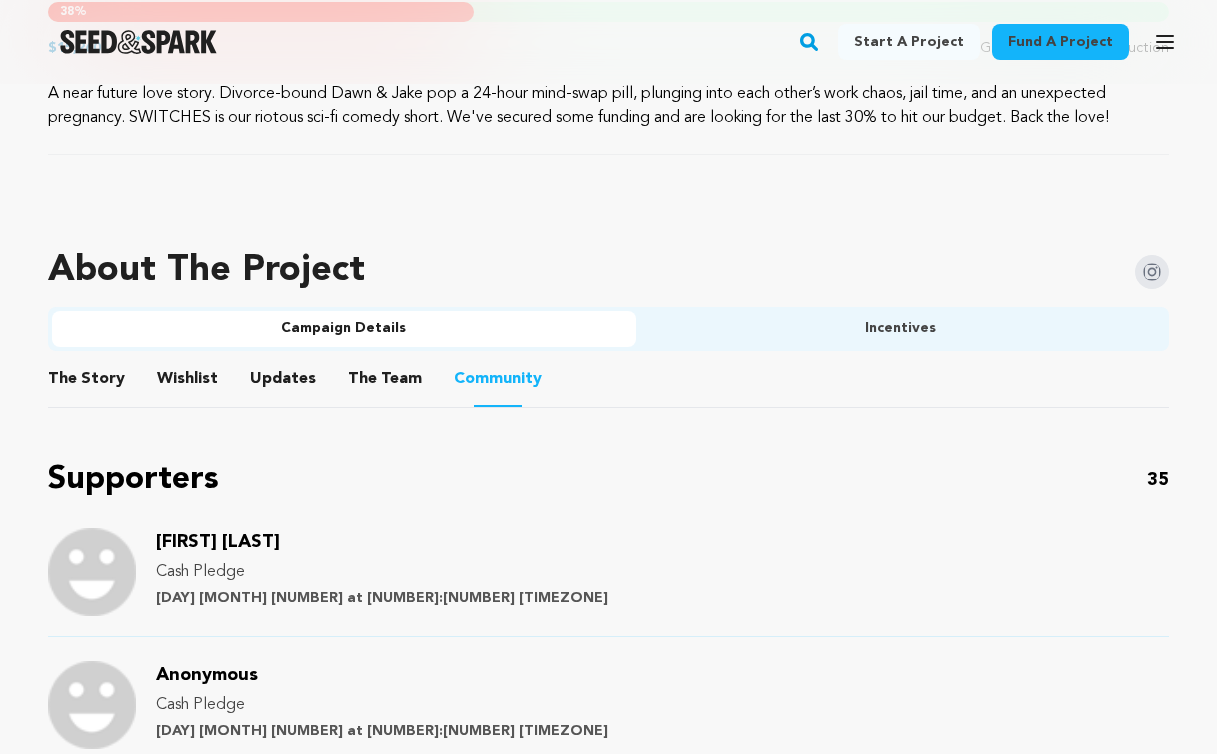 scroll, scrollTop: 1076, scrollLeft: 0, axis: vertical 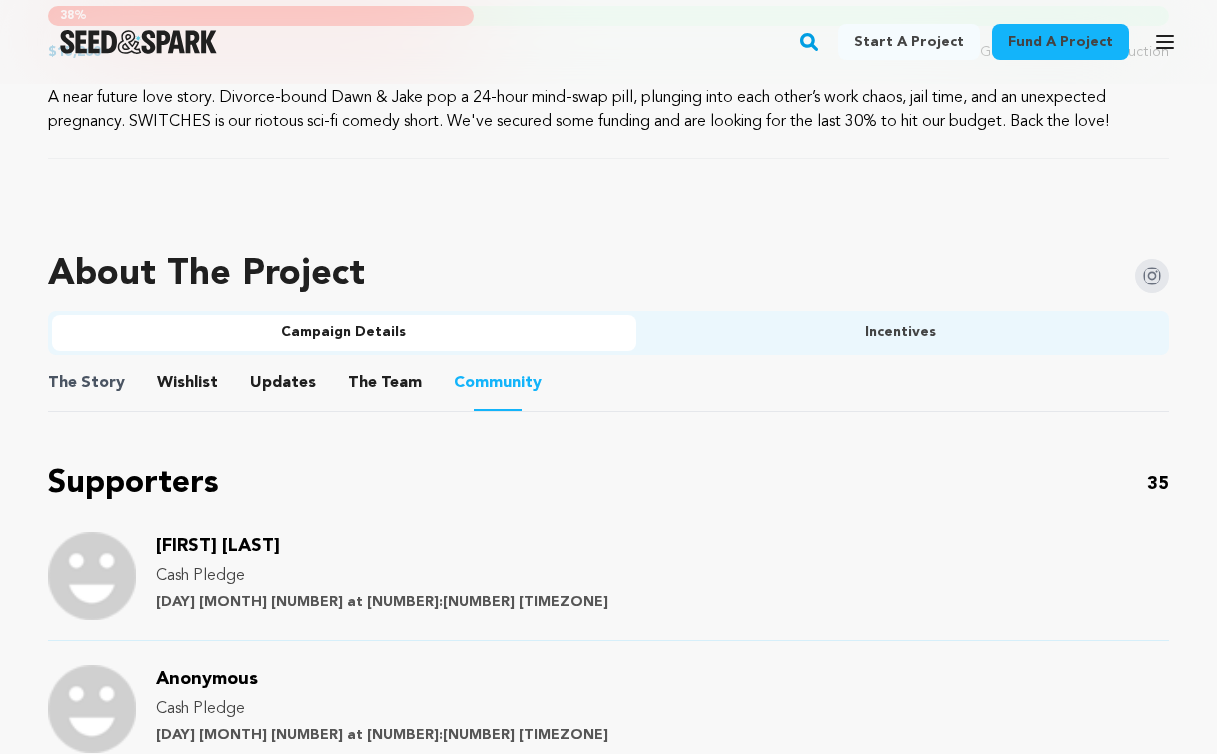 click on "The   Story" at bounding box center [86, 383] 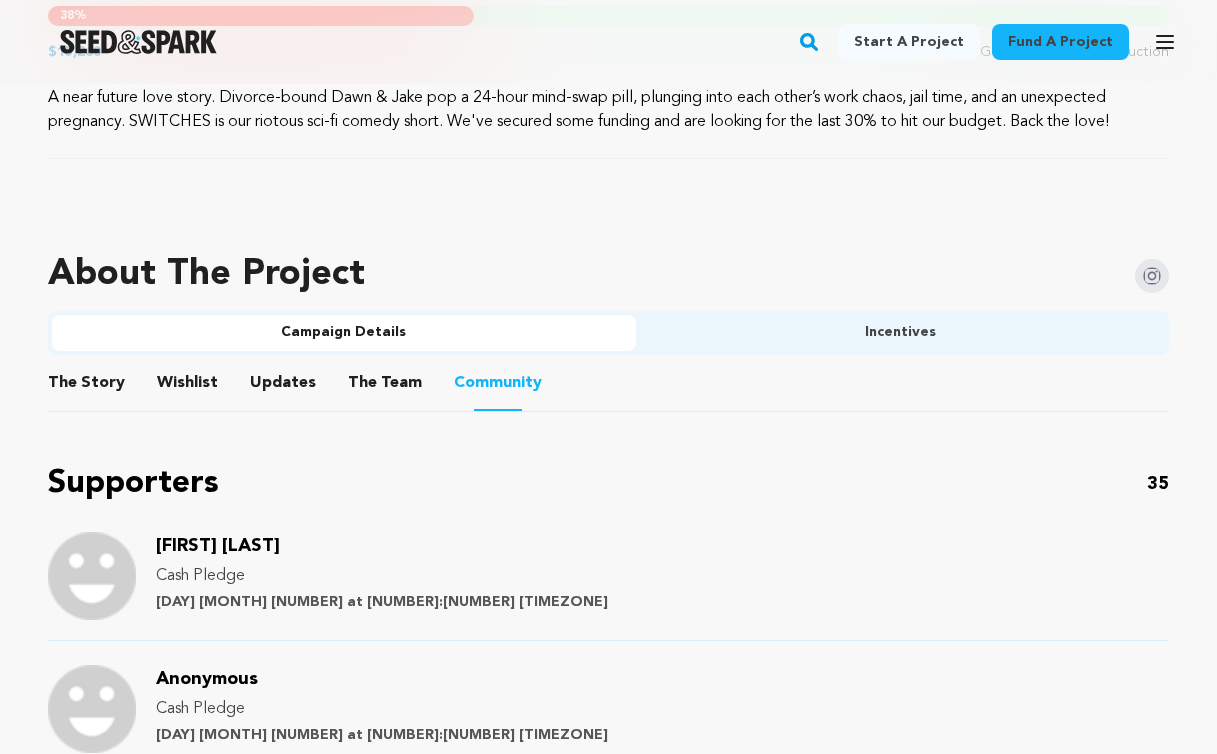 click on "Wishlist" at bounding box center [188, 387] 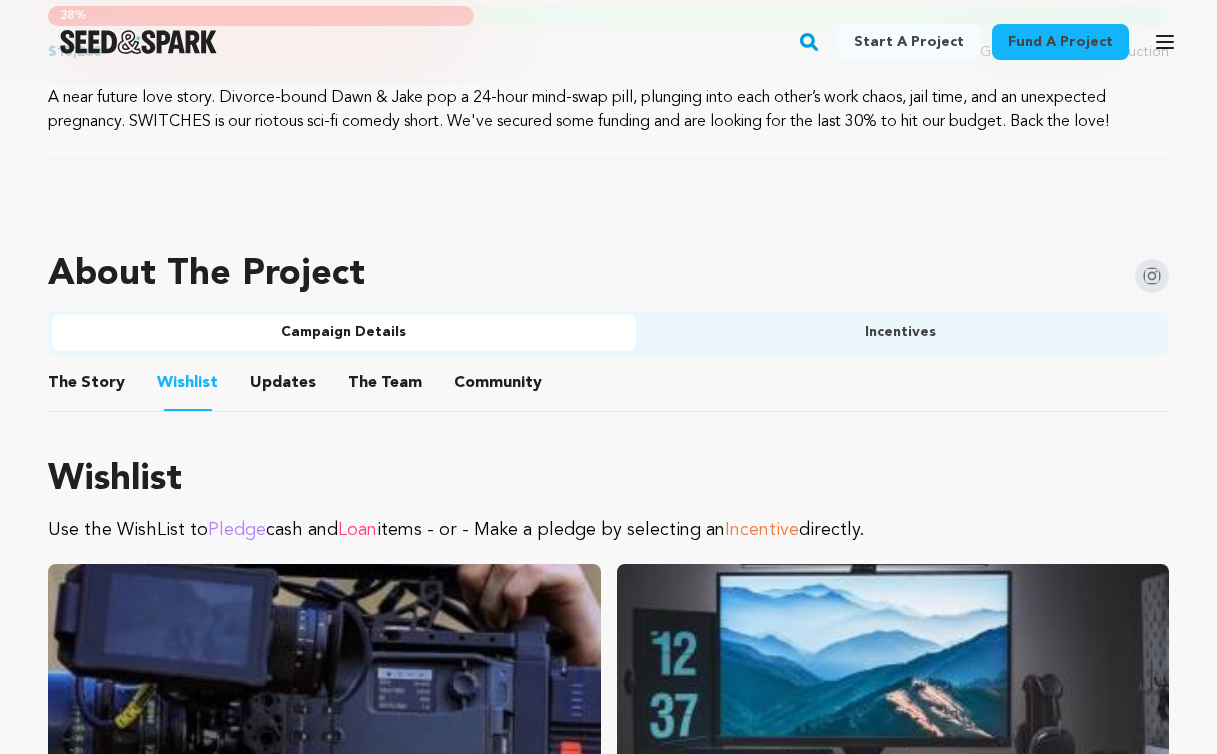 click on "The Story" at bounding box center (87, 387) 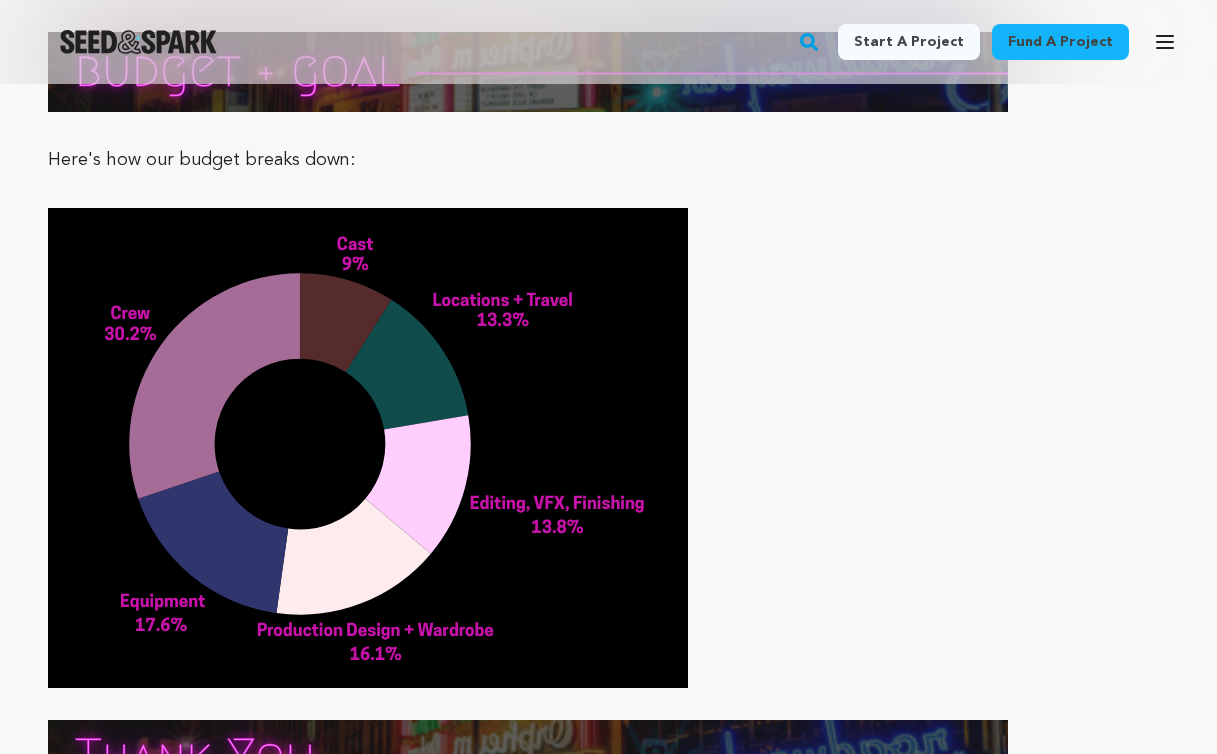 scroll, scrollTop: 10373, scrollLeft: 0, axis: vertical 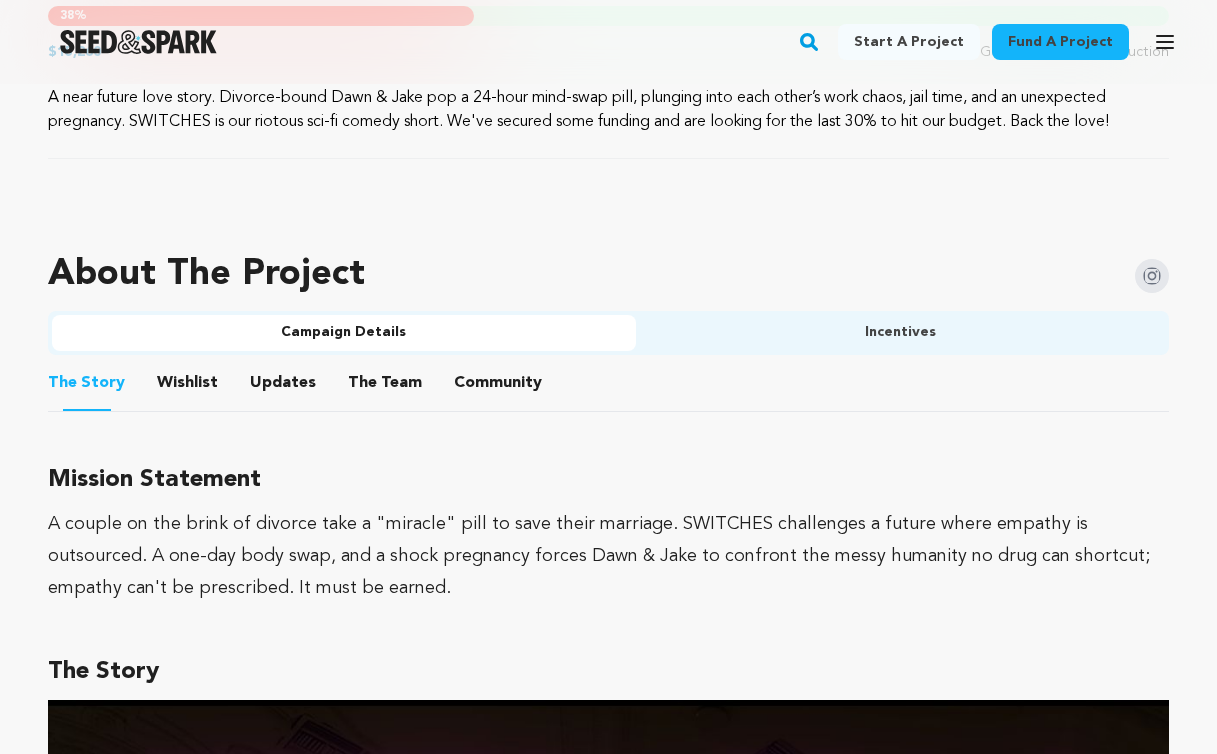 click at bounding box center (138, 42) 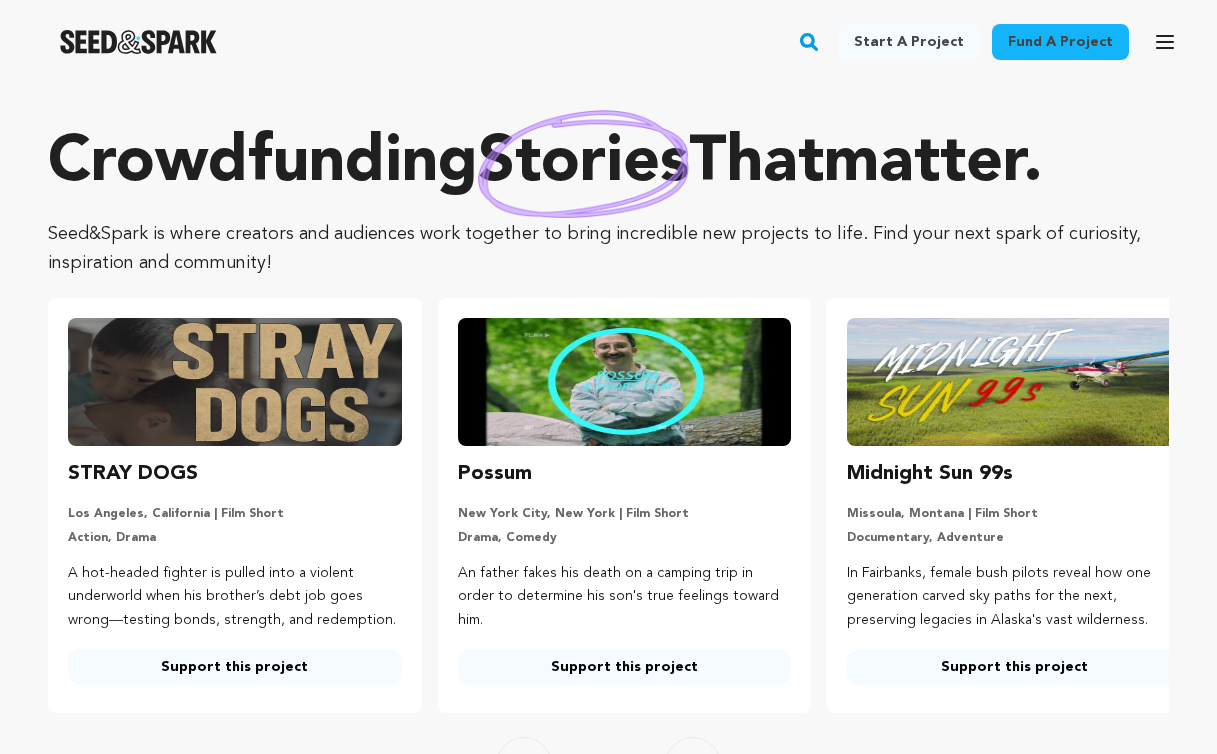 scroll, scrollTop: 0, scrollLeft: 0, axis: both 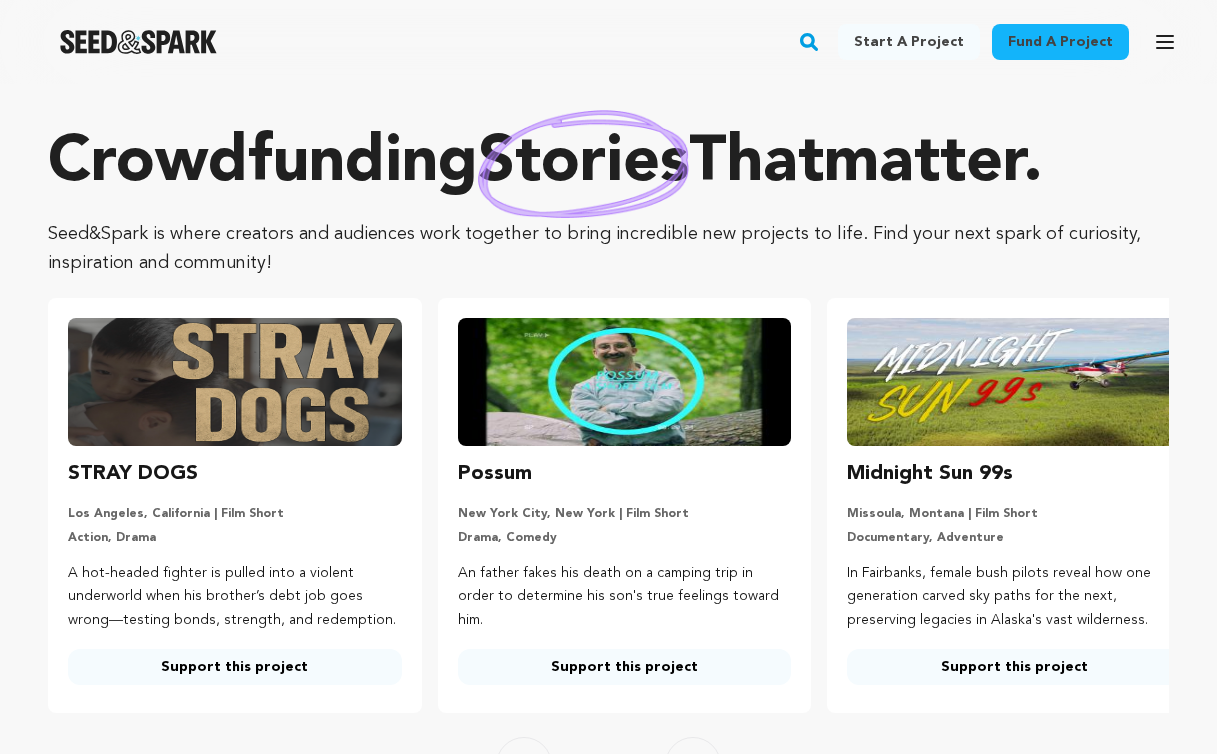 click at bounding box center (625, 382) 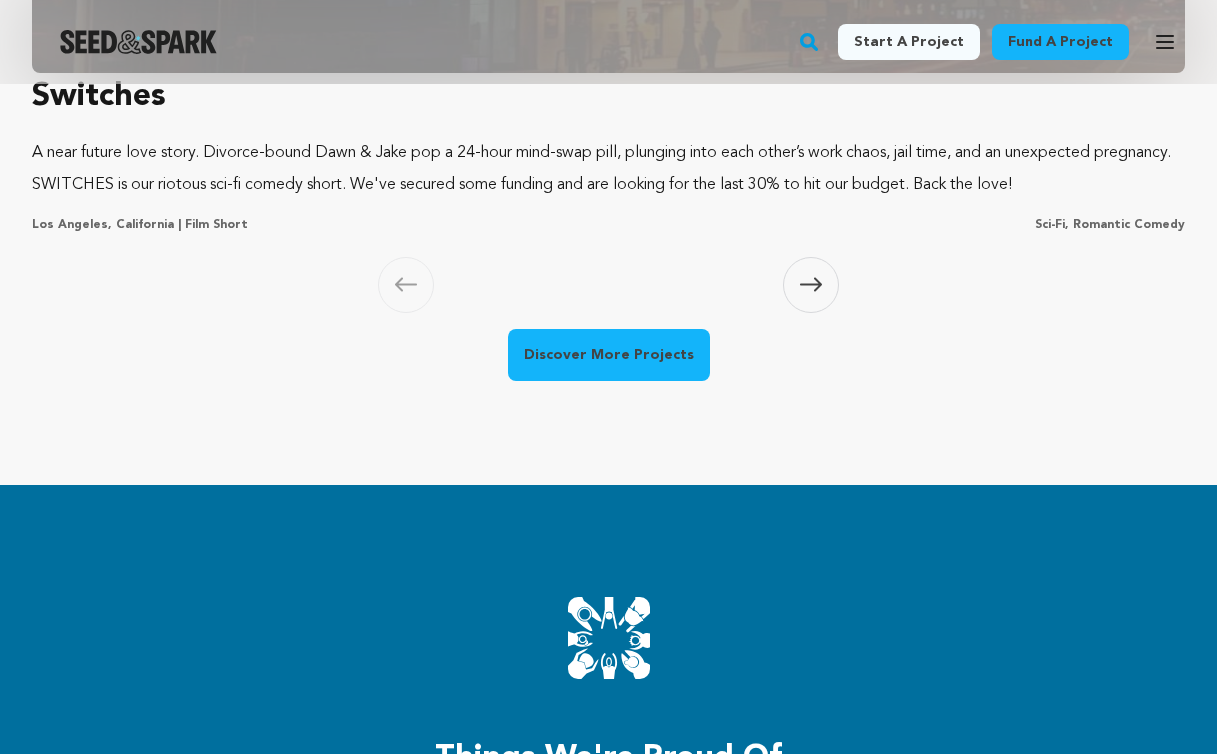 scroll, scrollTop: 2144, scrollLeft: 0, axis: vertical 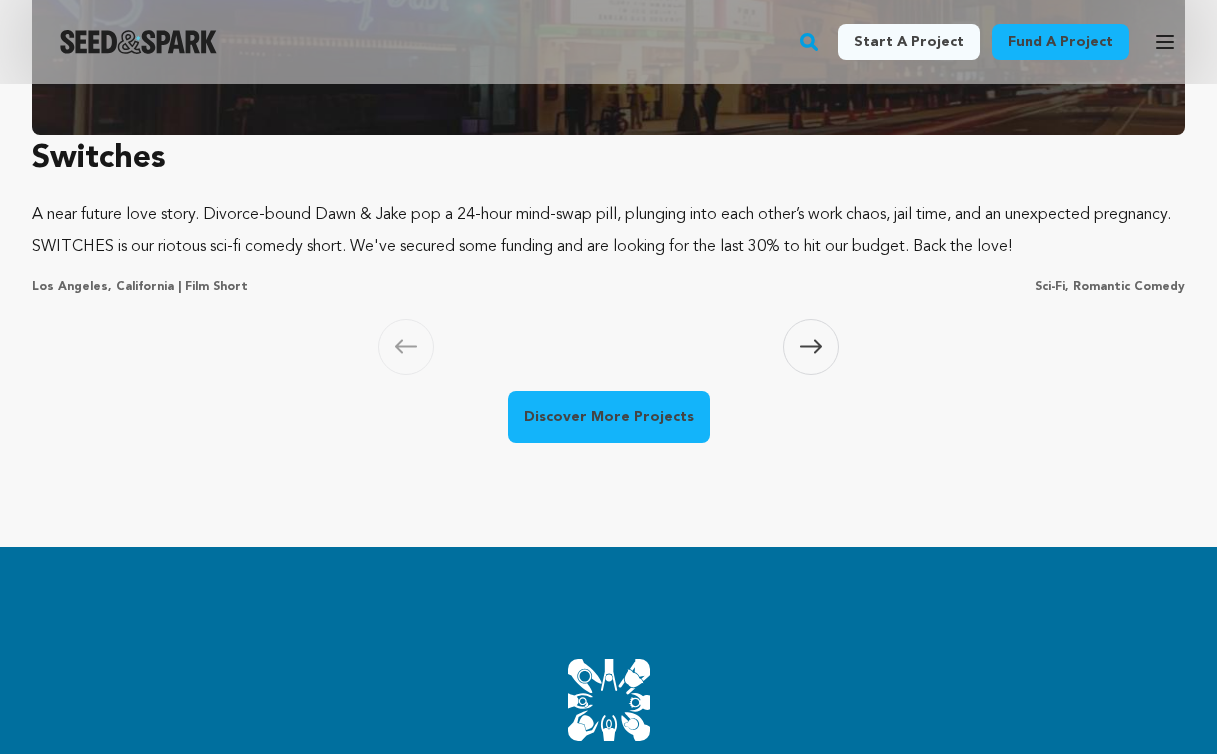 click 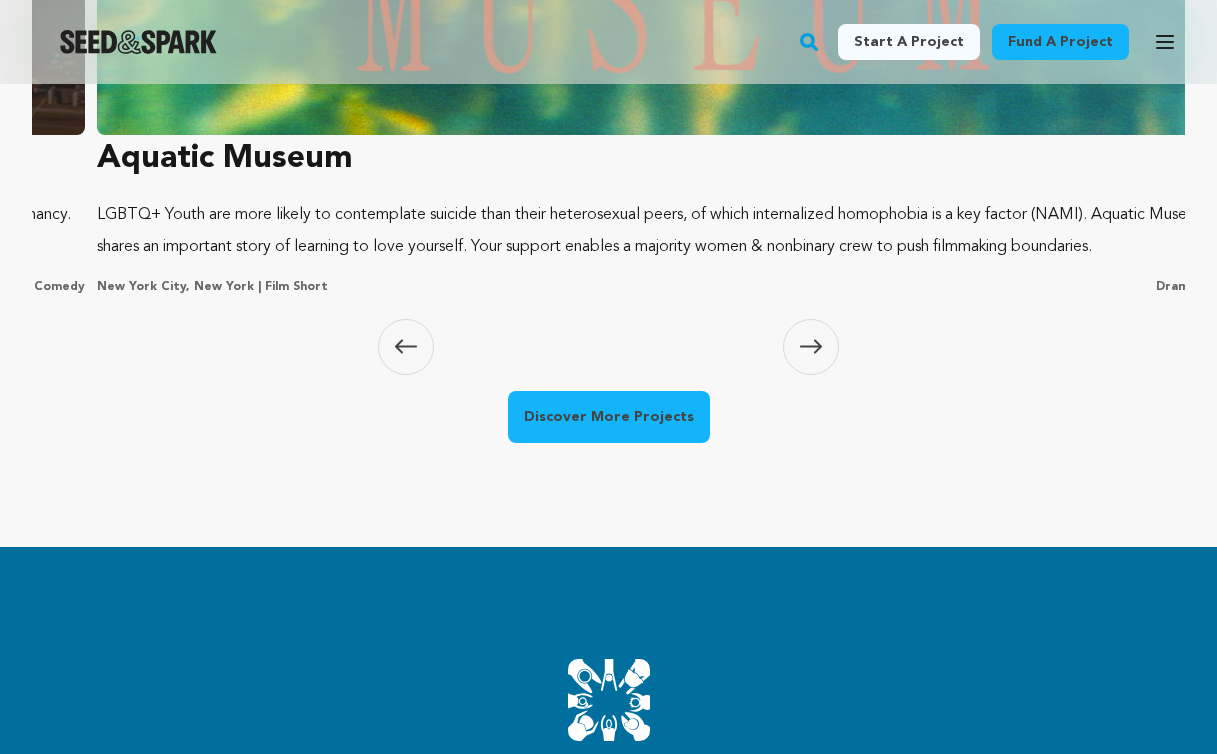 scroll, scrollTop: 0, scrollLeft: 1165, axis: horizontal 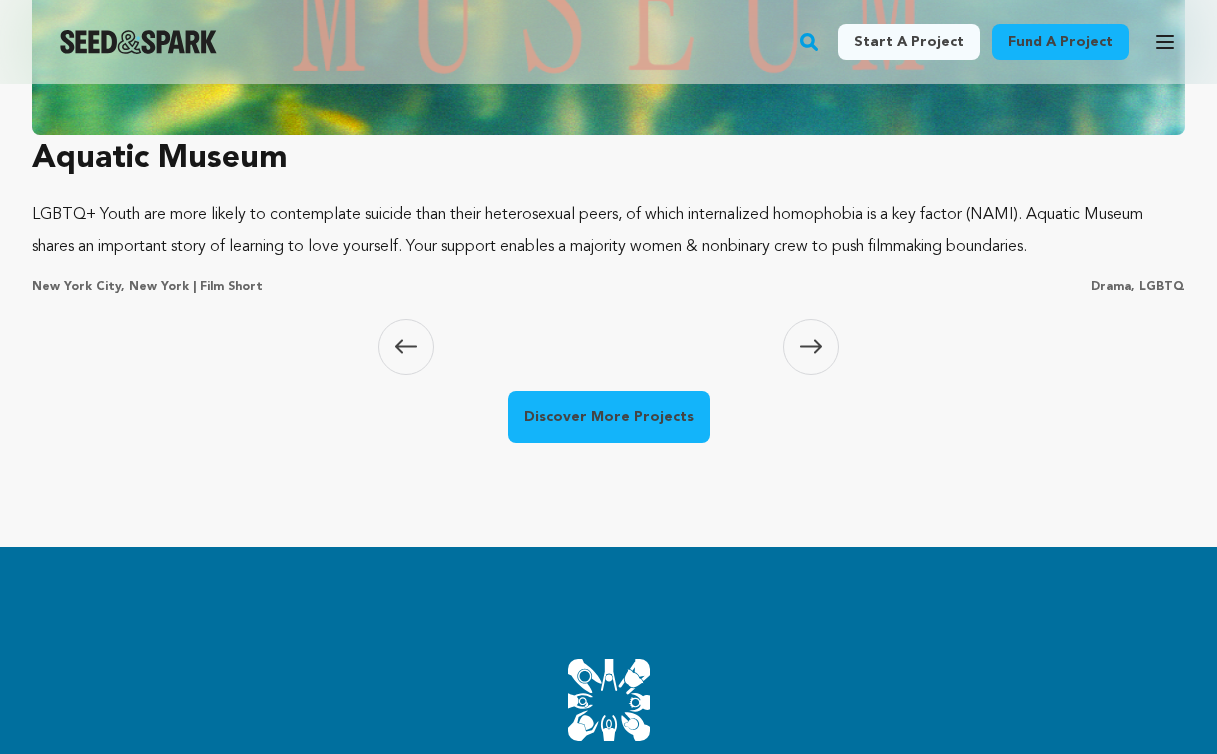 click on "Discover More Projects" at bounding box center [609, 417] 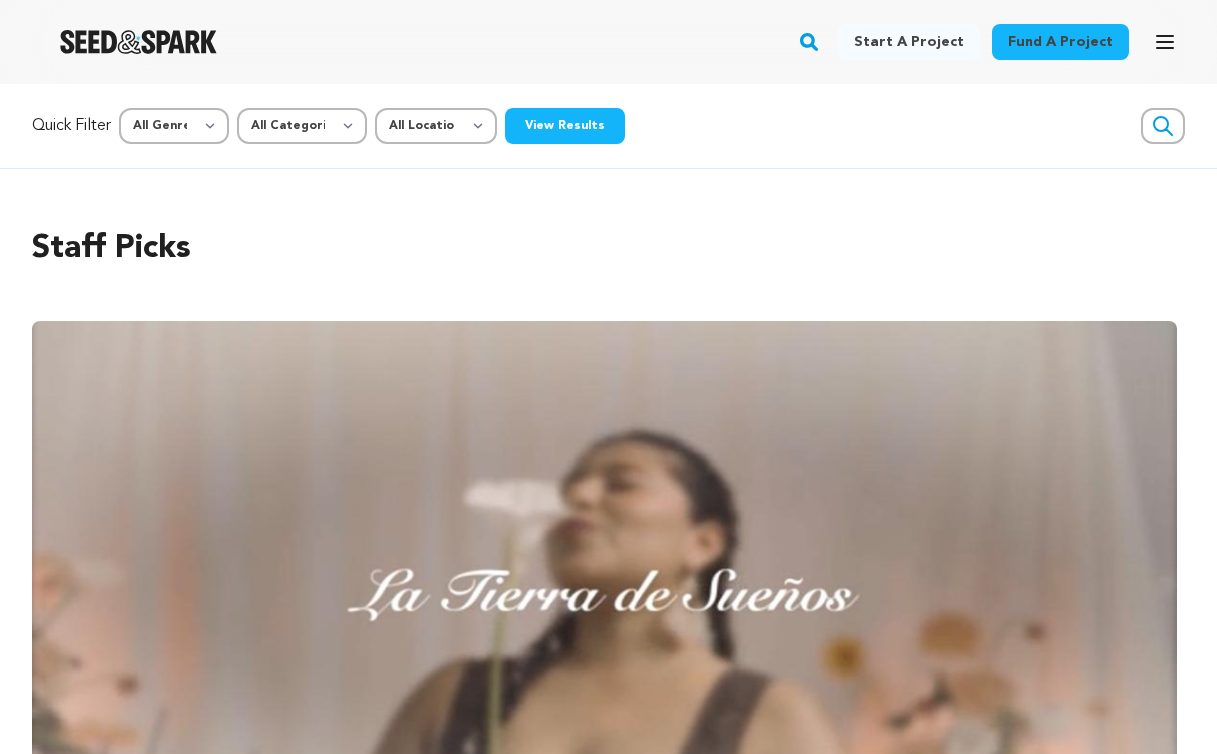 scroll, scrollTop: 0, scrollLeft: 0, axis: both 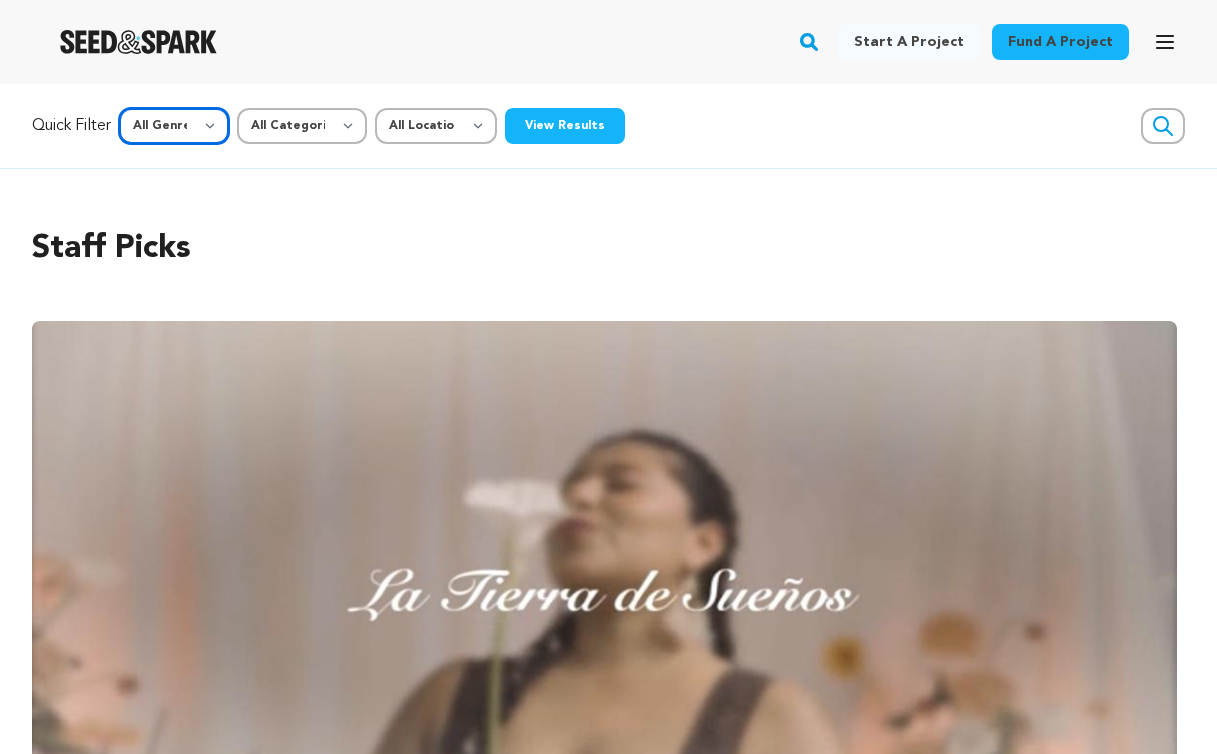 click on "All Genre
Action
Adventure
Afrobeat
Alternative
Ambient
Animation
Bebop
Big Band
Biography
Bluegrass
Blues
Classical
Comedy
Country
Crime
Disco
Documentary
Drama
Dubstep
Electronic/Dance
Emo
Experimental
Family
Fantasy
Film-Noir
Film-related Business
Filmmaker Resource
Folk
Foreign Film
Funk
Game-Show
Garage Grime" at bounding box center (174, 126) 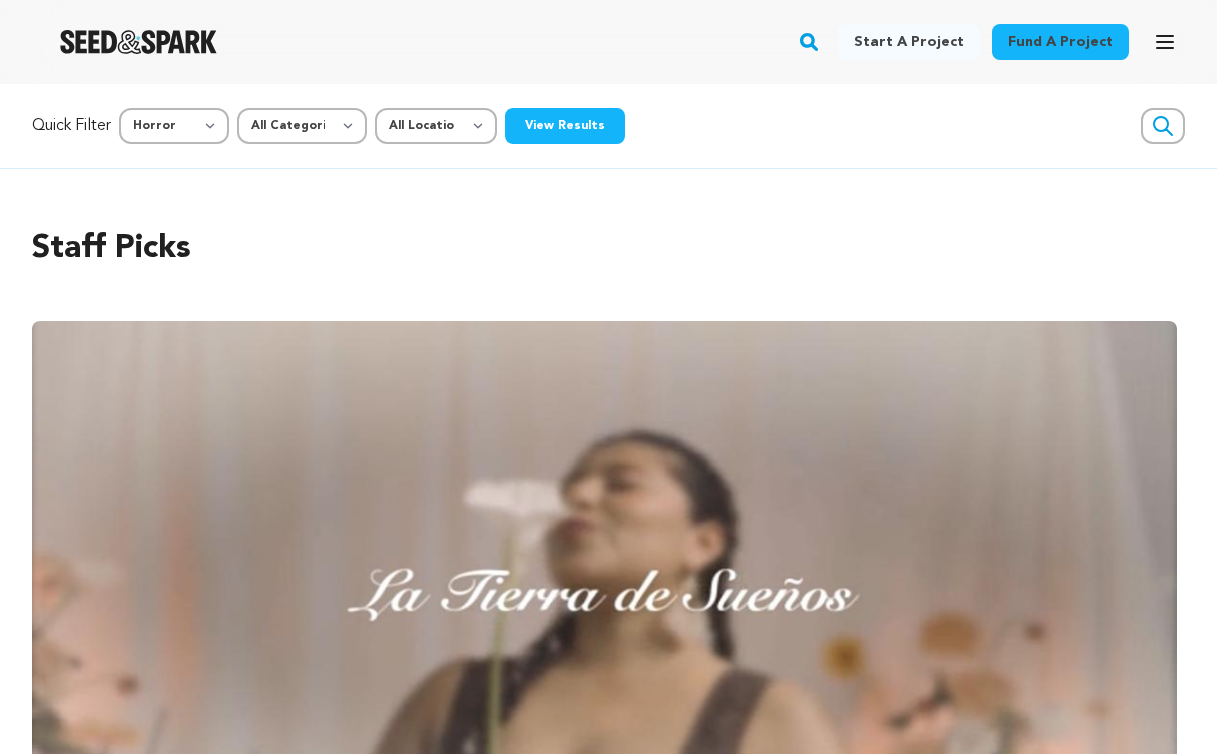 click on "View Results" at bounding box center [565, 126] 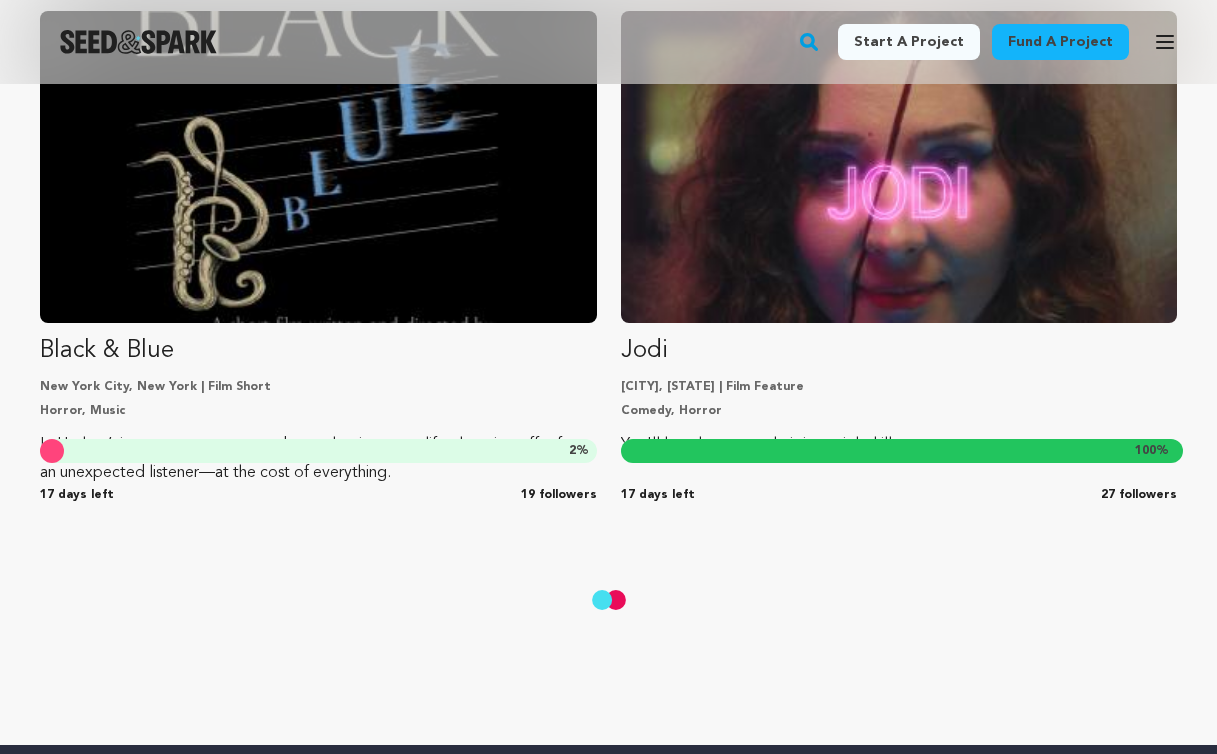 scroll, scrollTop: 3047, scrollLeft: 0, axis: vertical 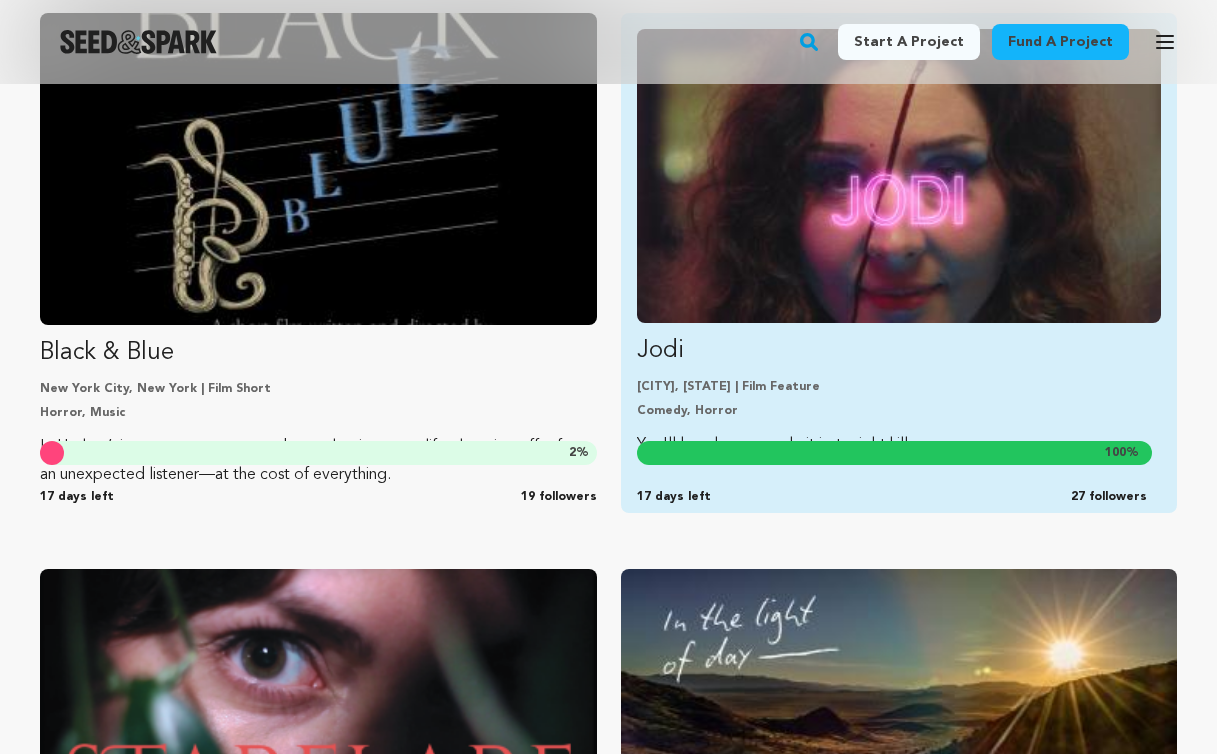 click at bounding box center (899, 176) 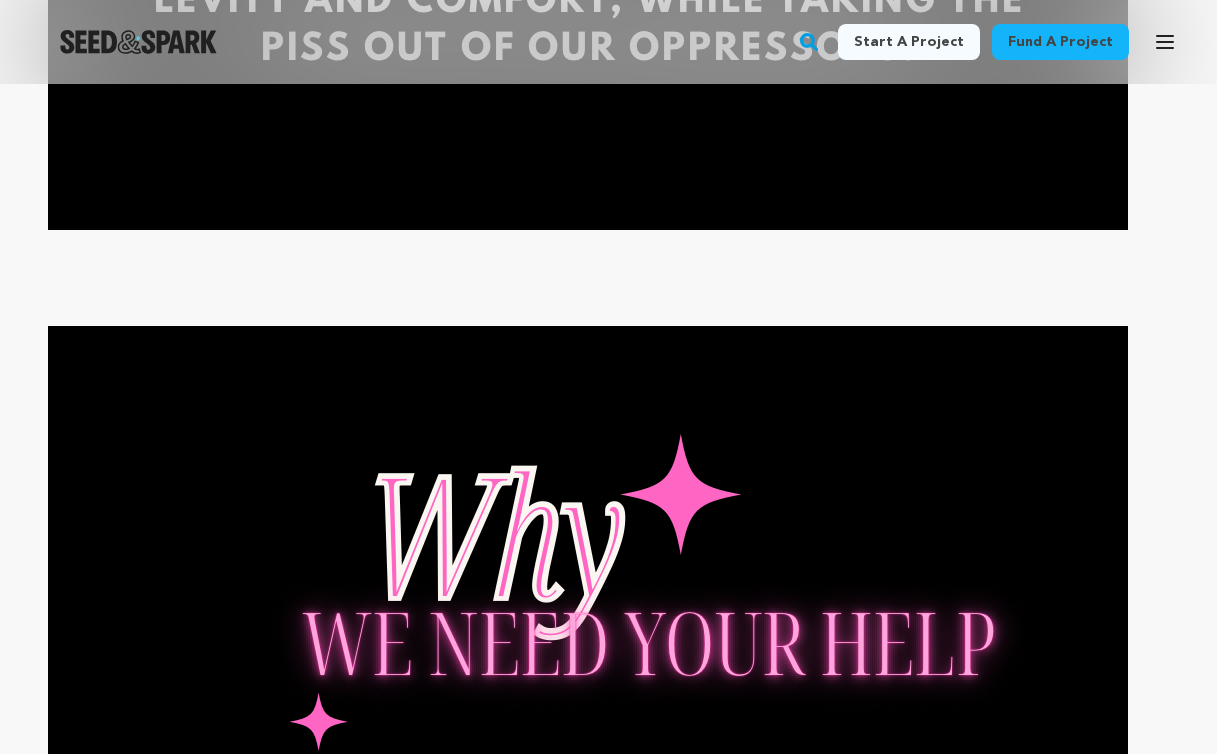 scroll, scrollTop: 7734, scrollLeft: 0, axis: vertical 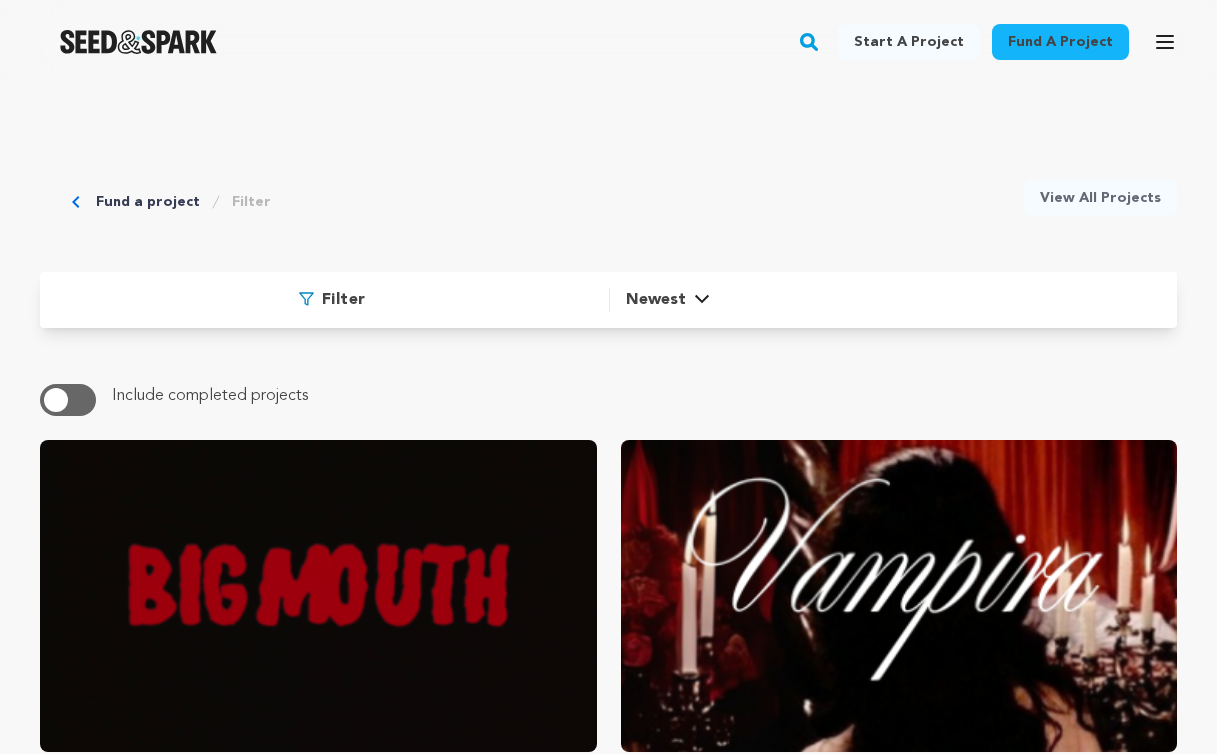 click on "Filter" at bounding box center [343, 300] 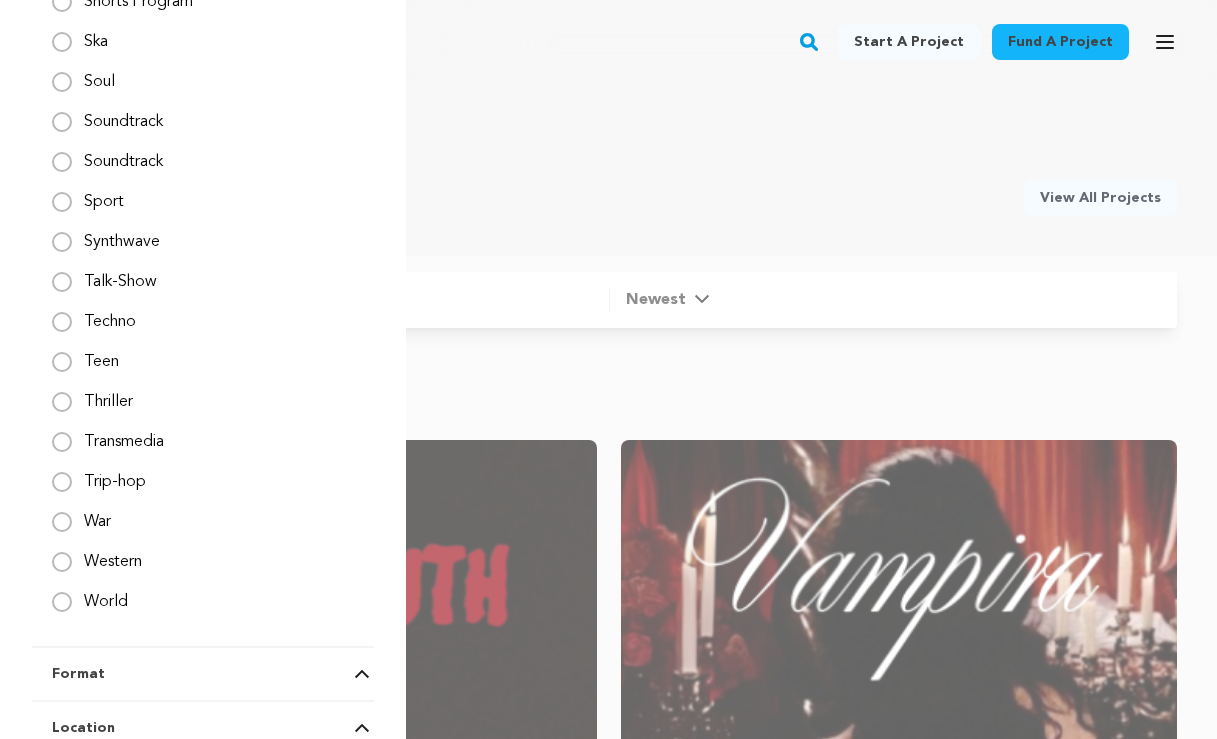 scroll, scrollTop: 3105, scrollLeft: 0, axis: vertical 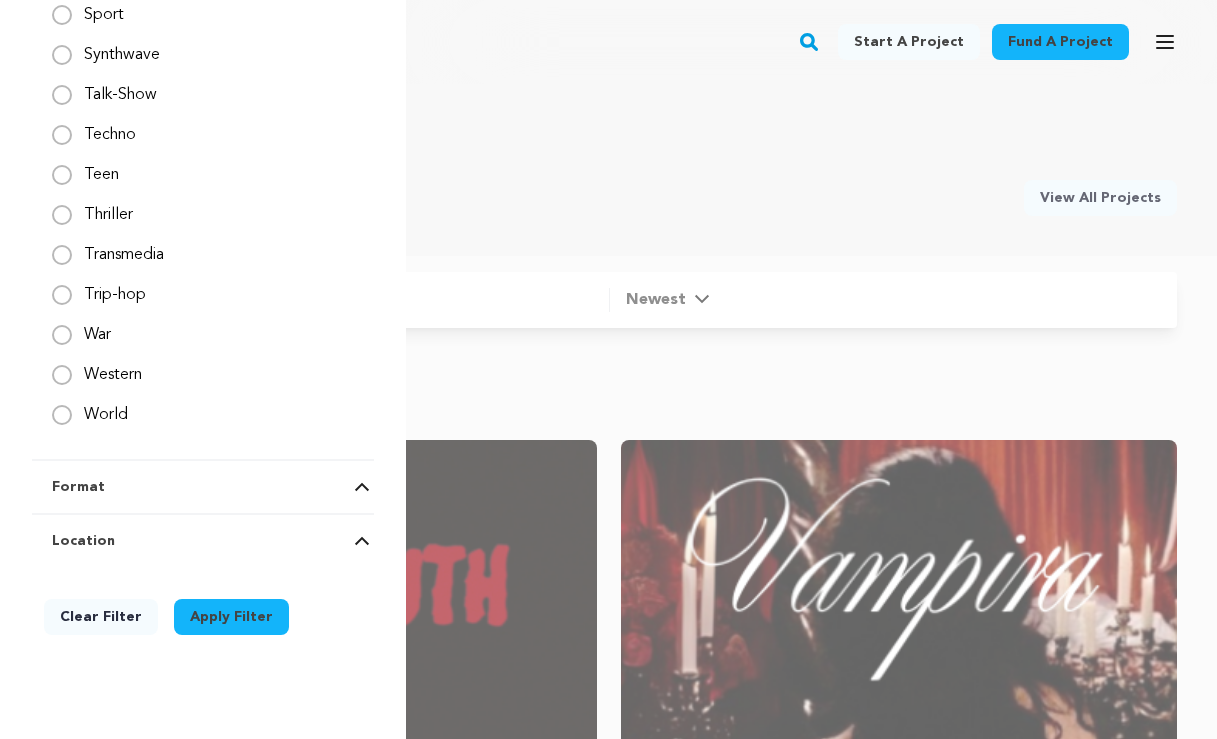 click at bounding box center (362, 487) 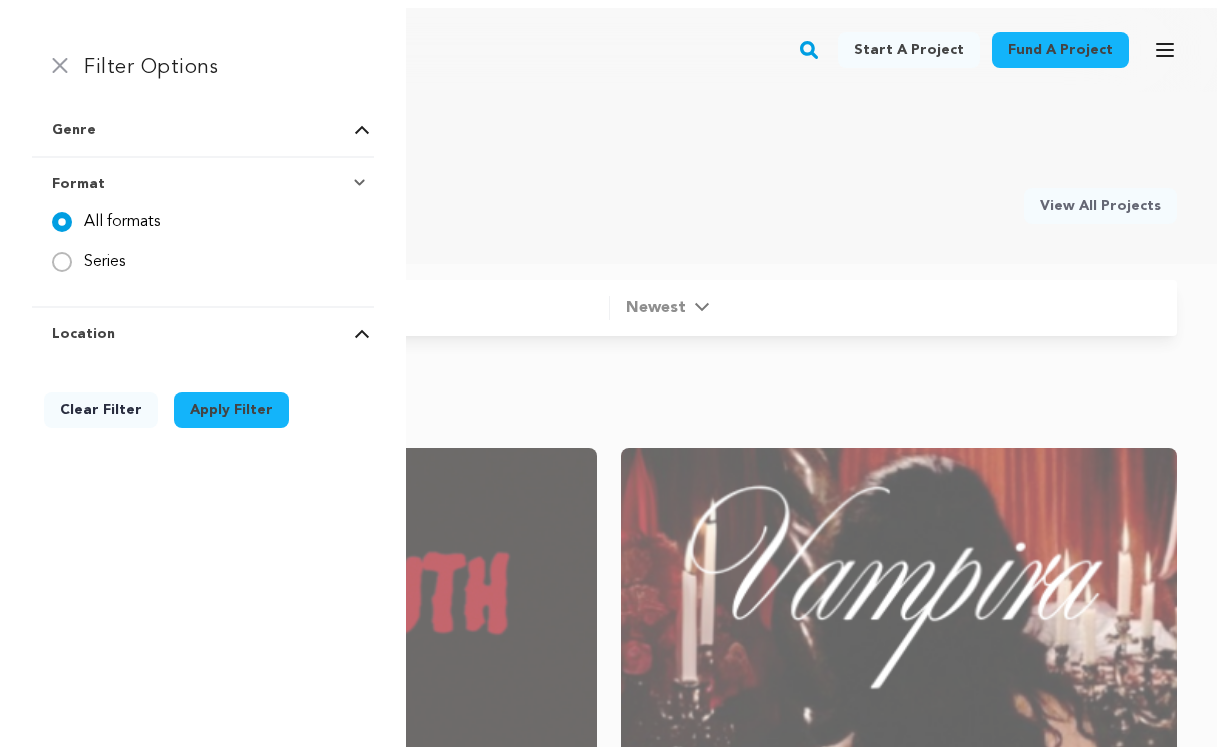 scroll, scrollTop: 0, scrollLeft: 0, axis: both 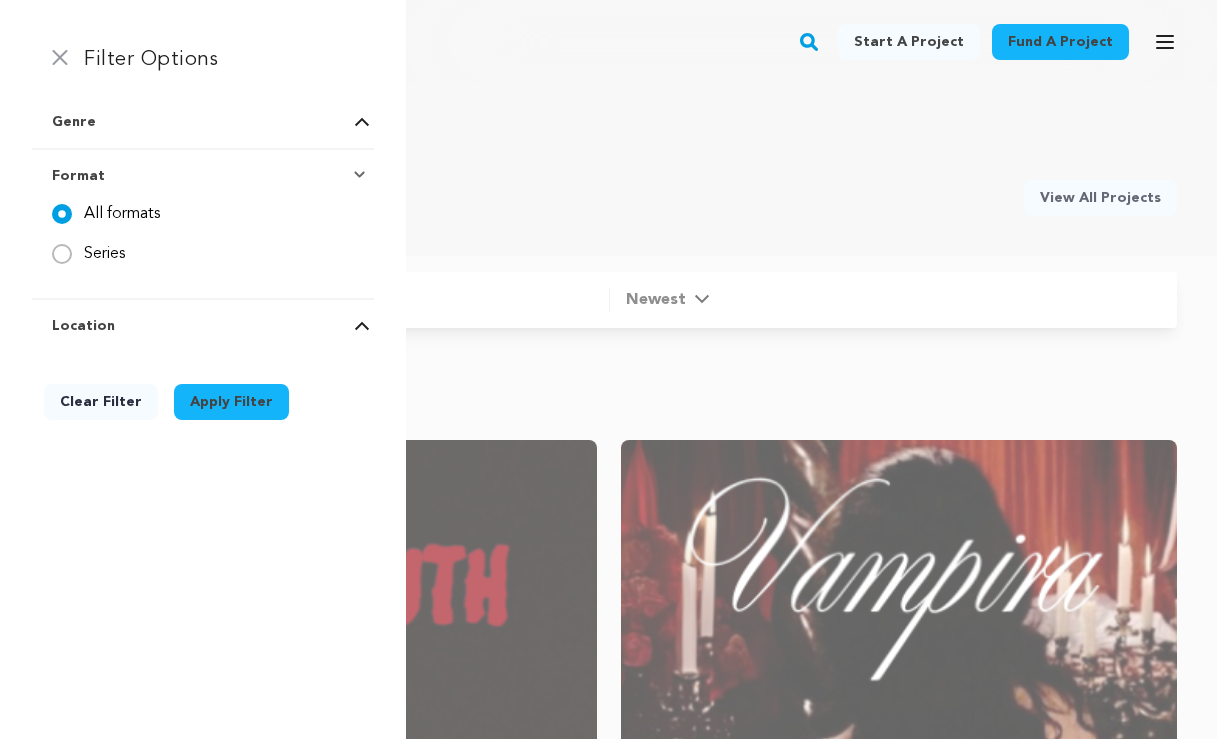 click at bounding box center [362, 326] 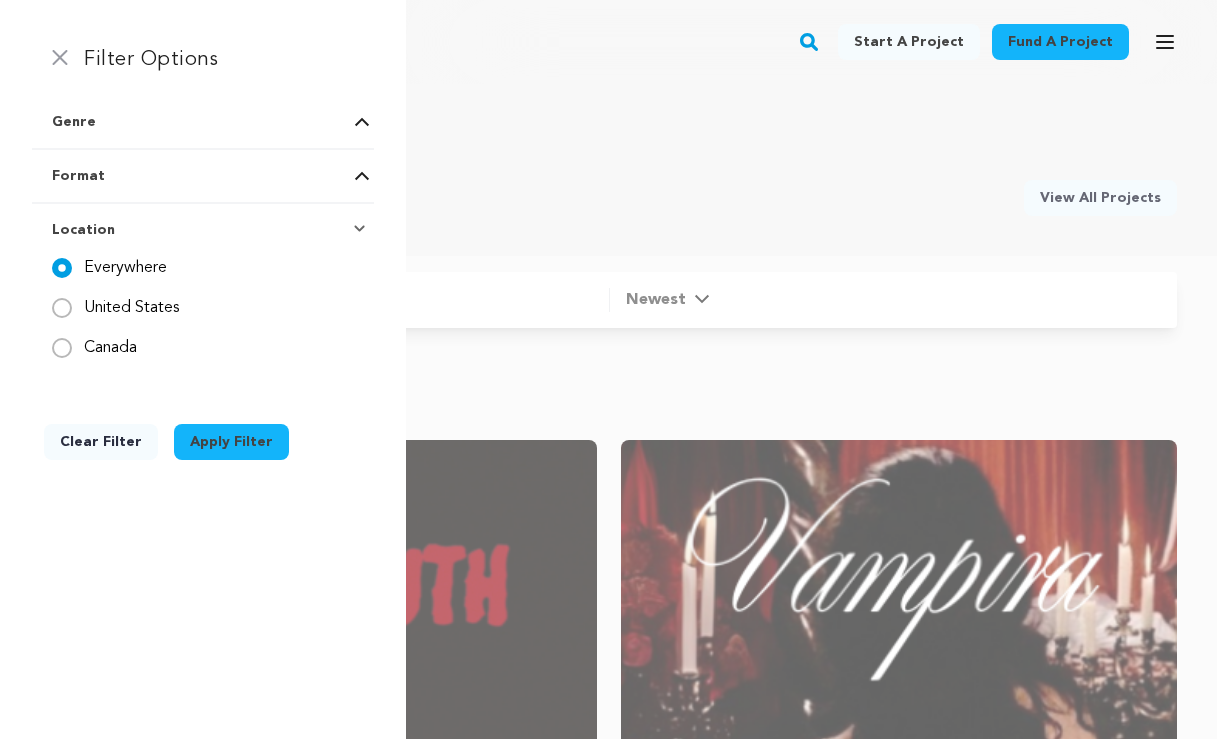 click on "Fund a project
Filter
View All Projects" at bounding box center [608, 170] 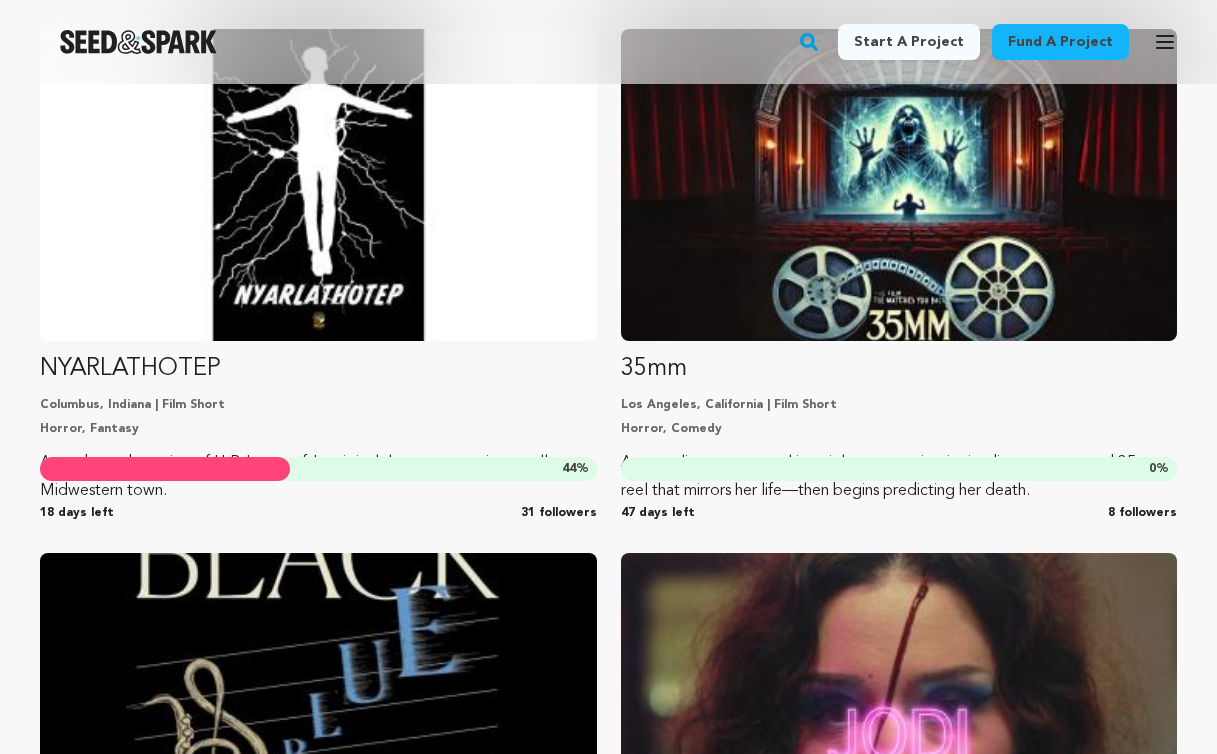 scroll, scrollTop: 2487, scrollLeft: 0, axis: vertical 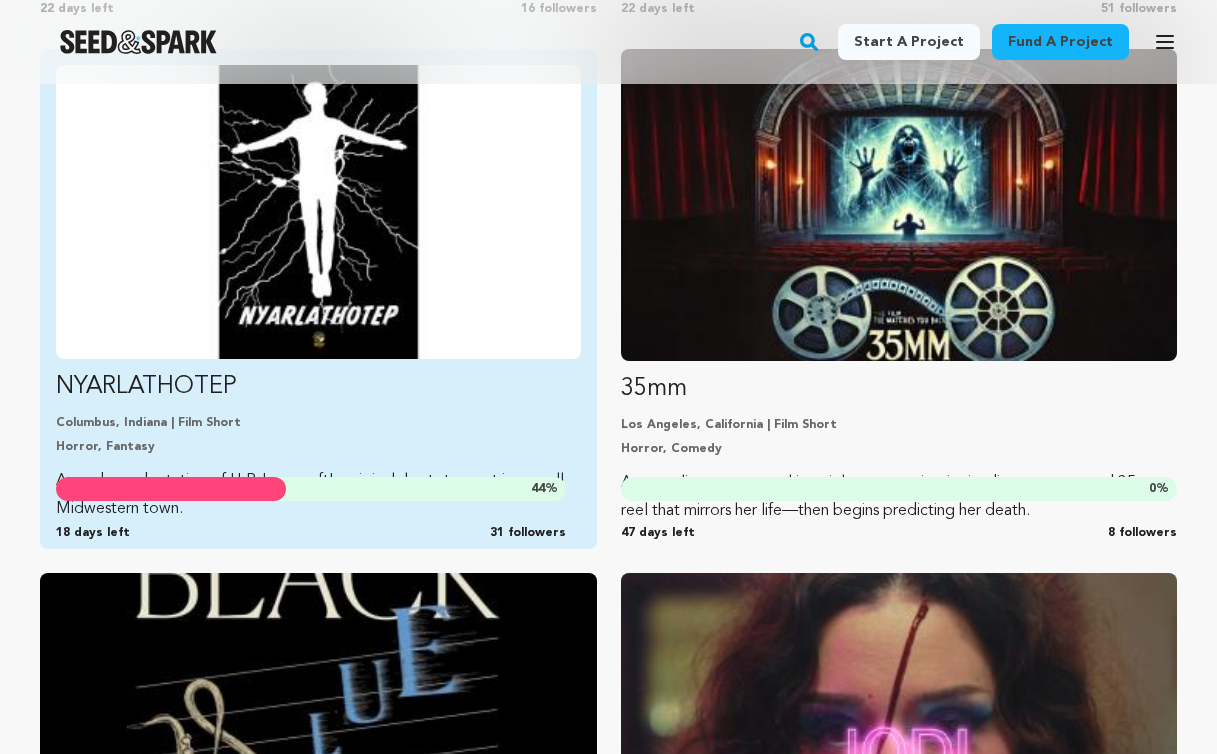 click at bounding box center [318, 212] 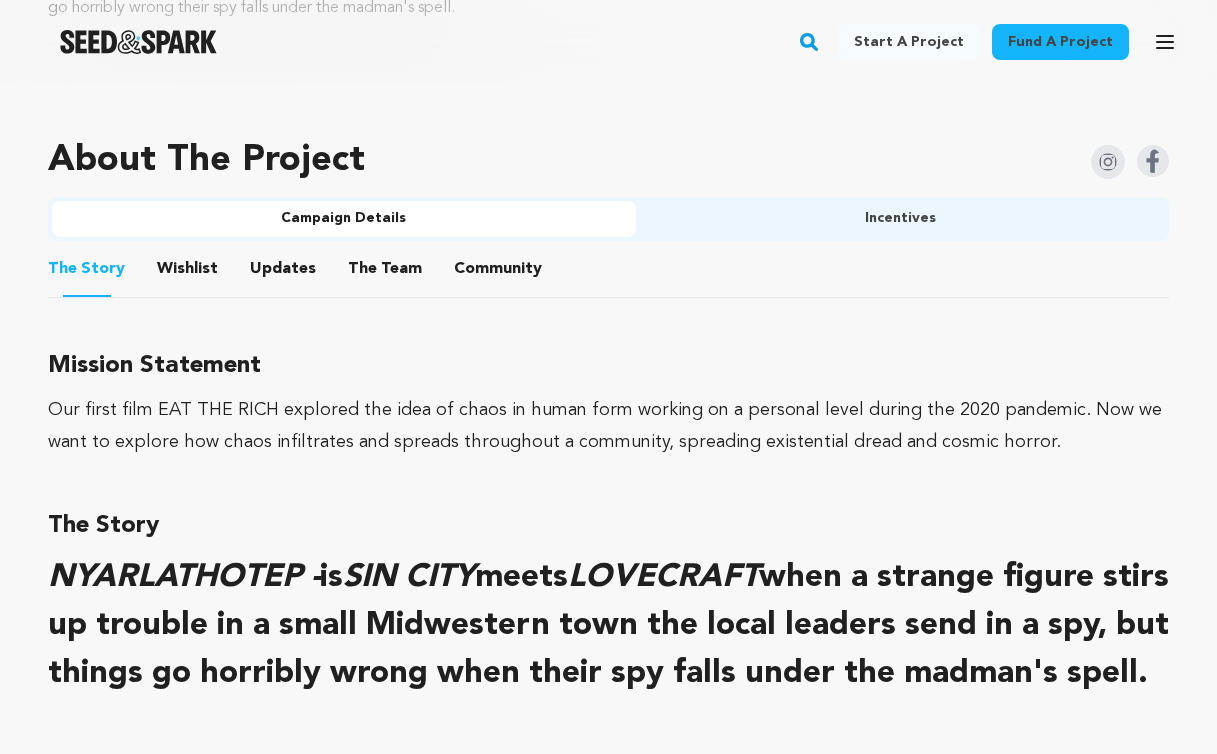 scroll, scrollTop: 800, scrollLeft: 0, axis: vertical 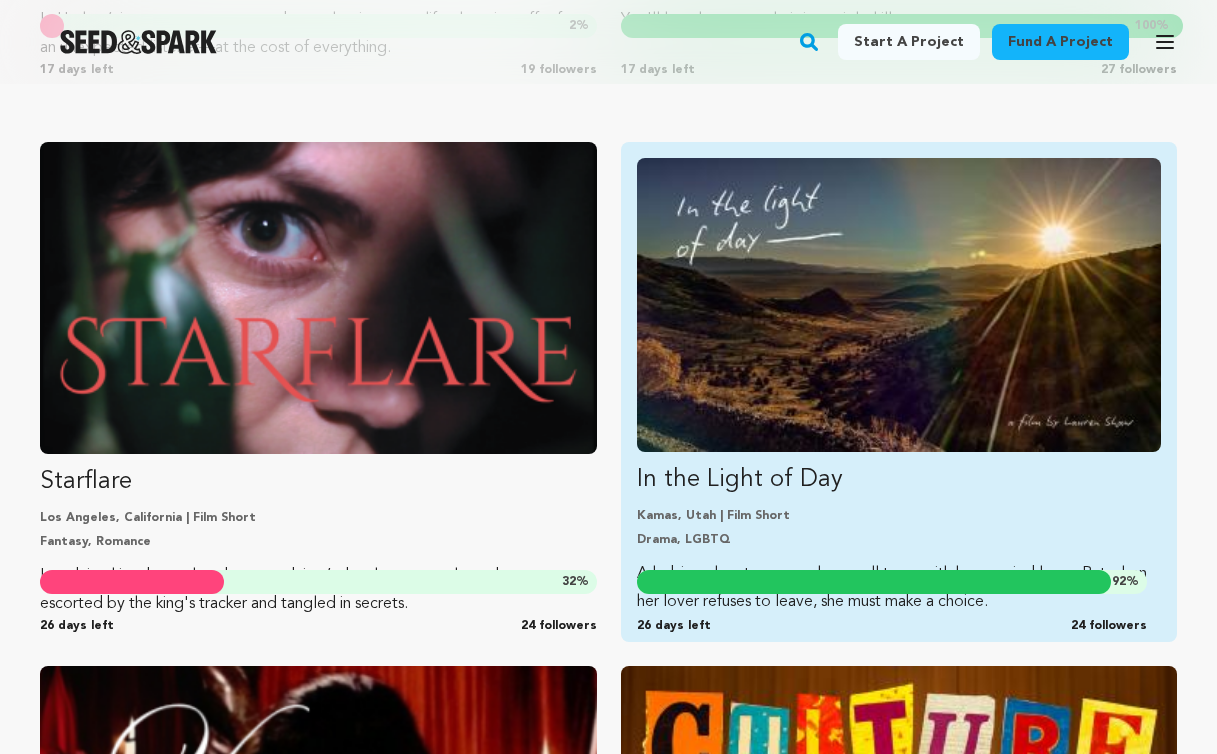 click at bounding box center [899, 305] 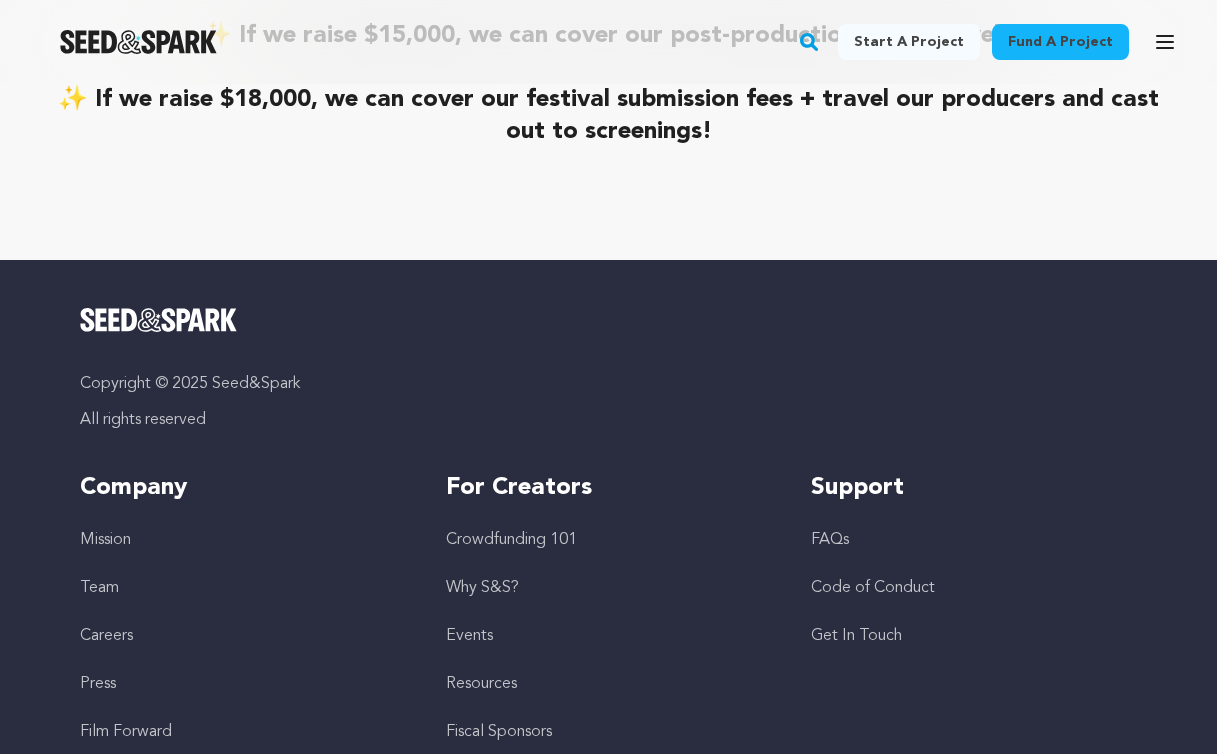 scroll, scrollTop: 7907, scrollLeft: 0, axis: vertical 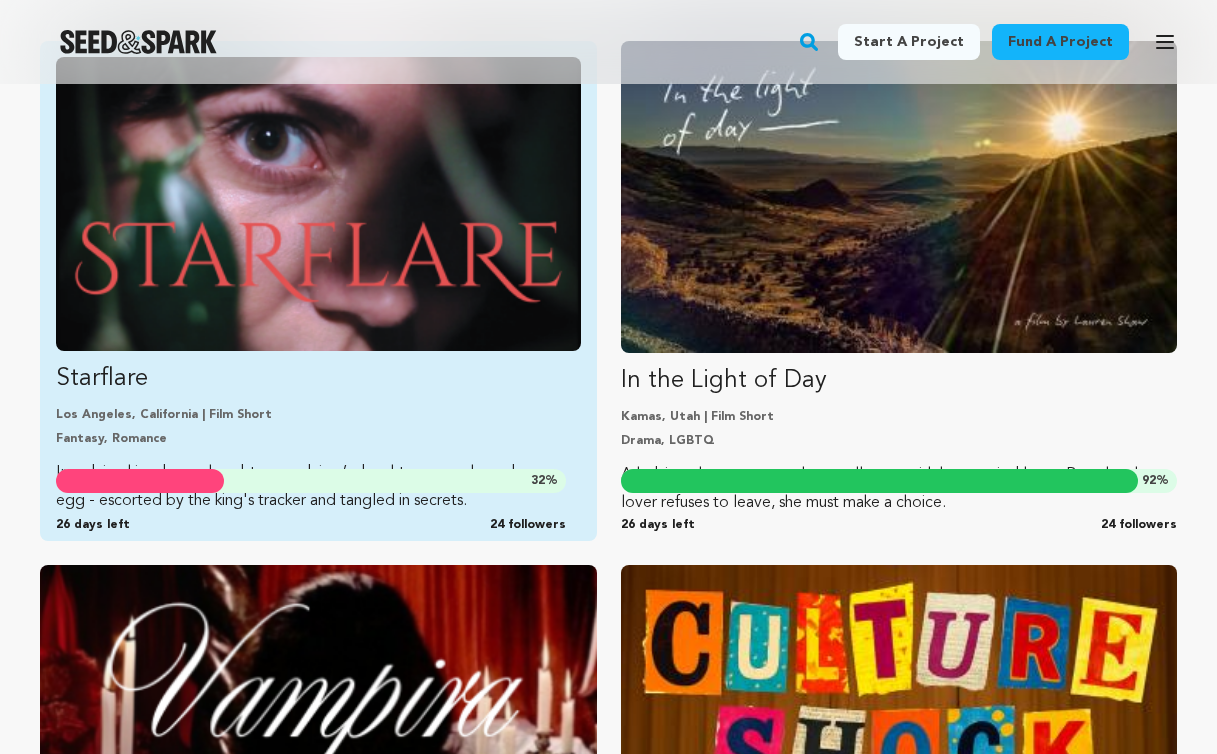 click on "Starflare
Los Angeles, California | Film Short
Fantasy, Romance
In a dying kingdom, a headstrong advisor’s daughter smuggles a dragon egg - escorted by the king's tracker and tangled in secrets.
32 %
26 days left
24 followers" at bounding box center (318, 286) 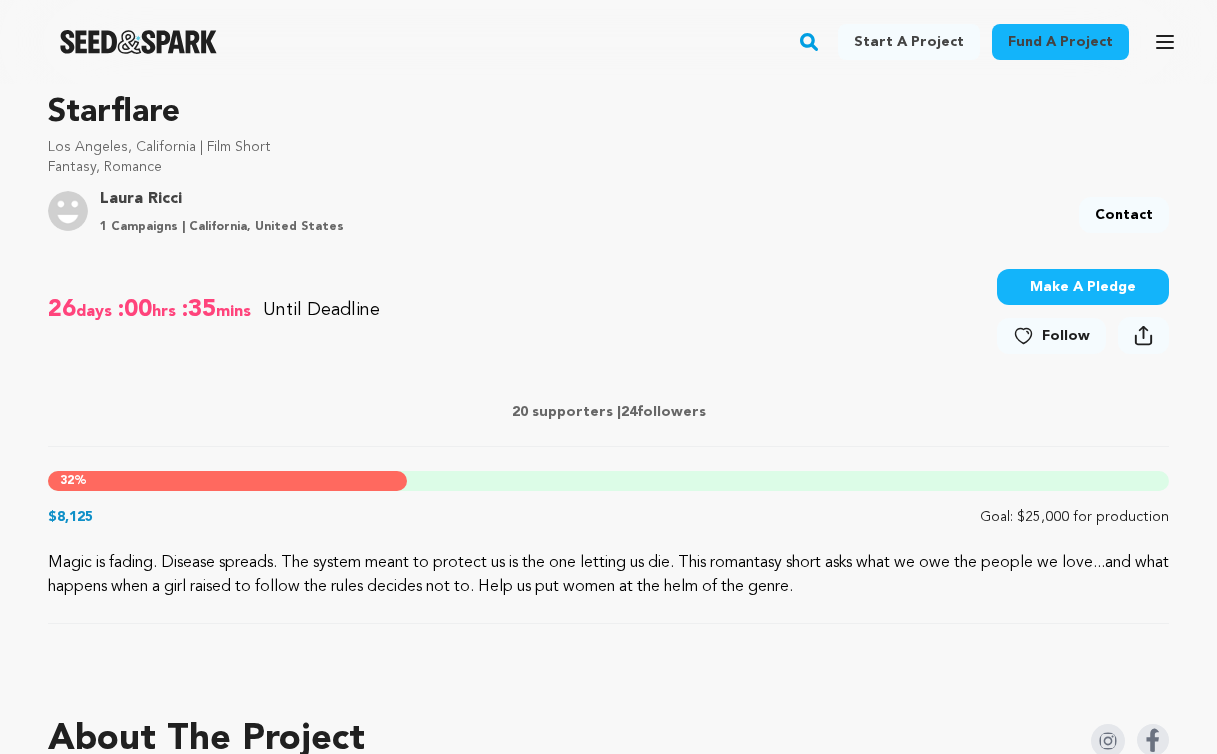 scroll, scrollTop: 615, scrollLeft: 0, axis: vertical 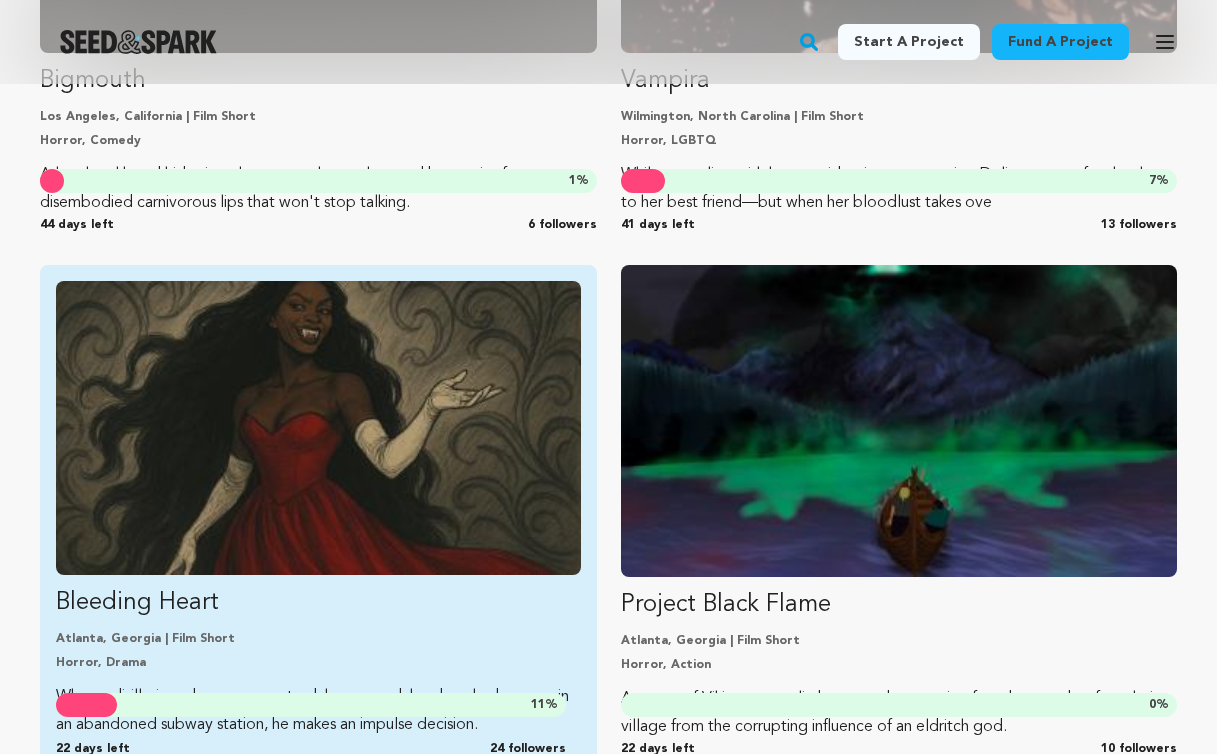 click at bounding box center (318, 428) 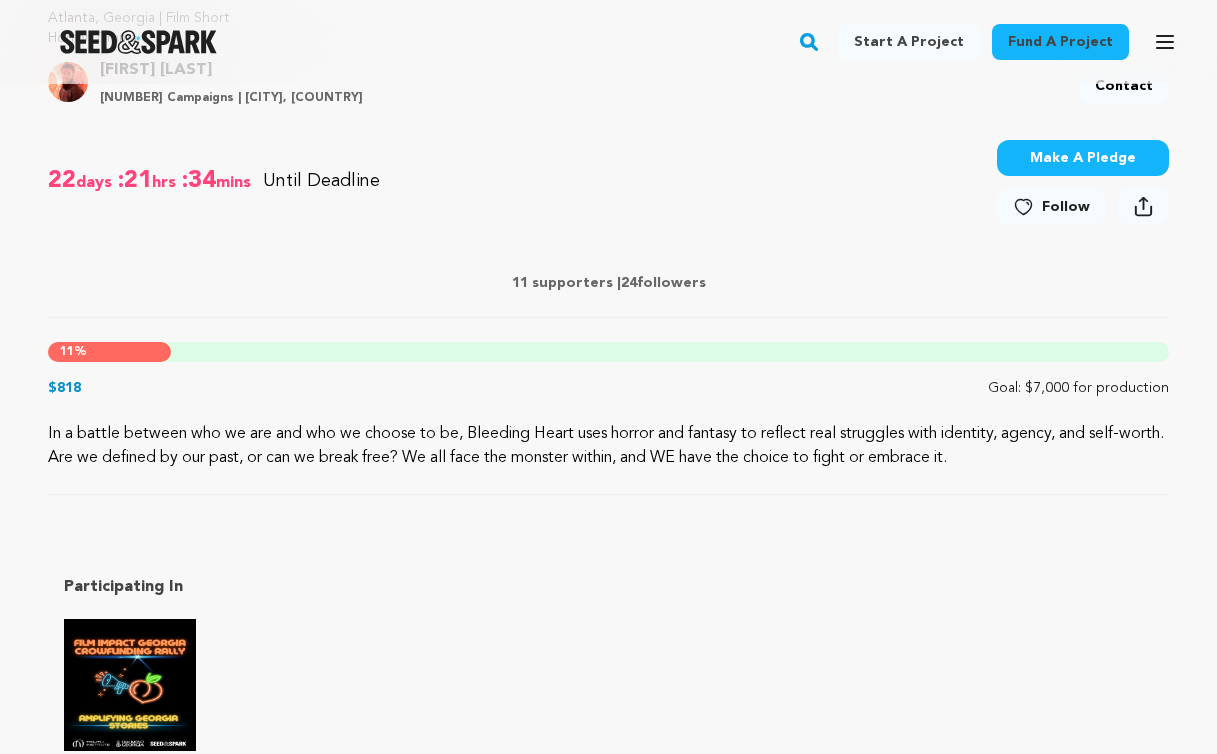 scroll, scrollTop: 802, scrollLeft: 0, axis: vertical 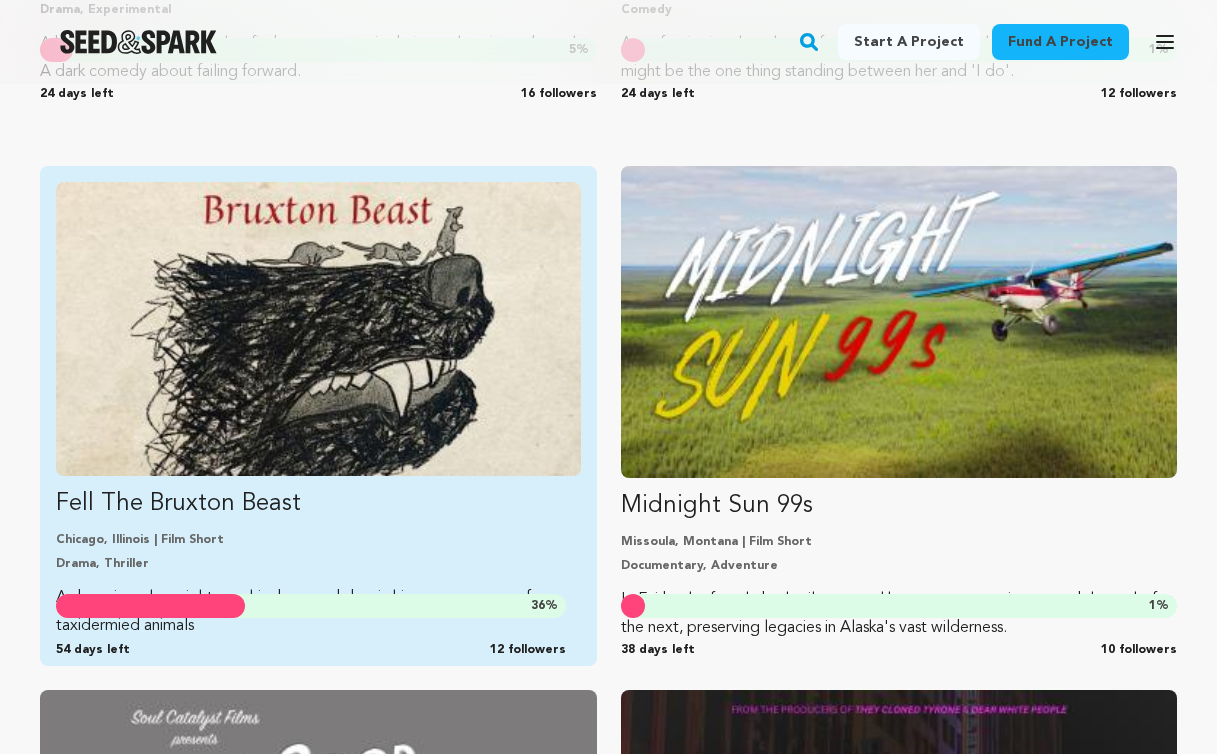 click on "Fell The Bruxton Beast" at bounding box center [318, 504] 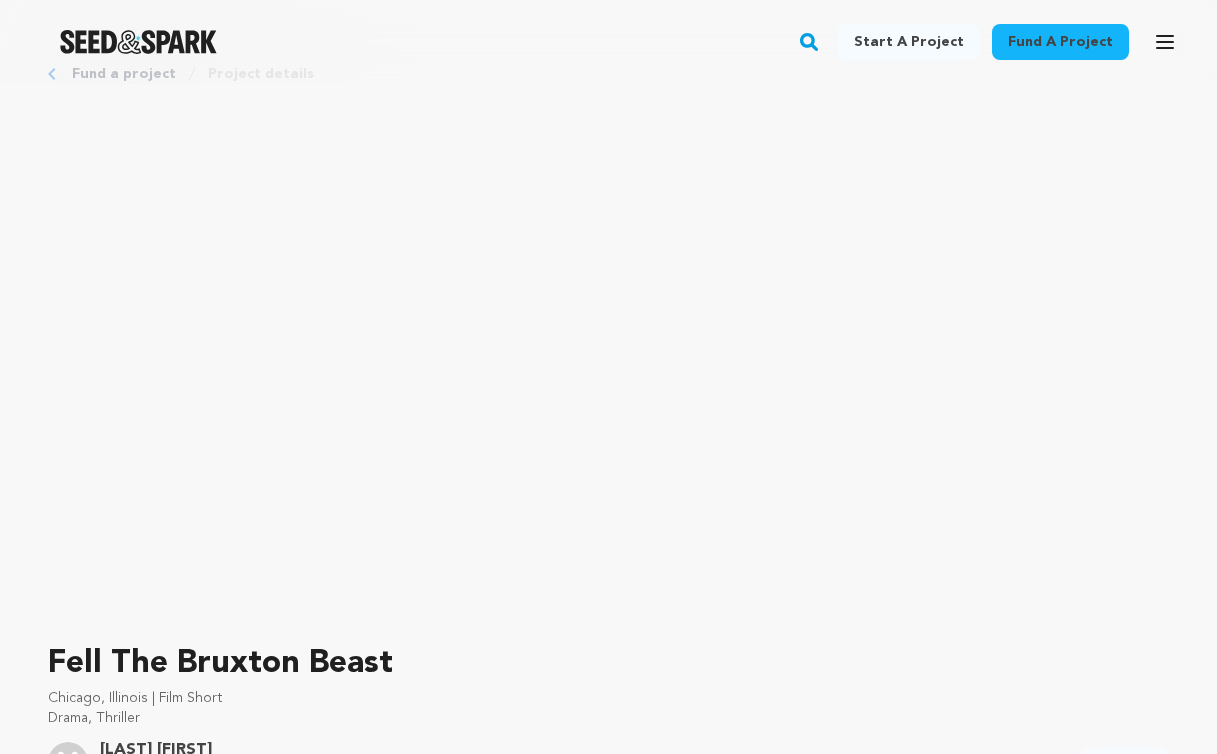 scroll, scrollTop: 0, scrollLeft: 0, axis: both 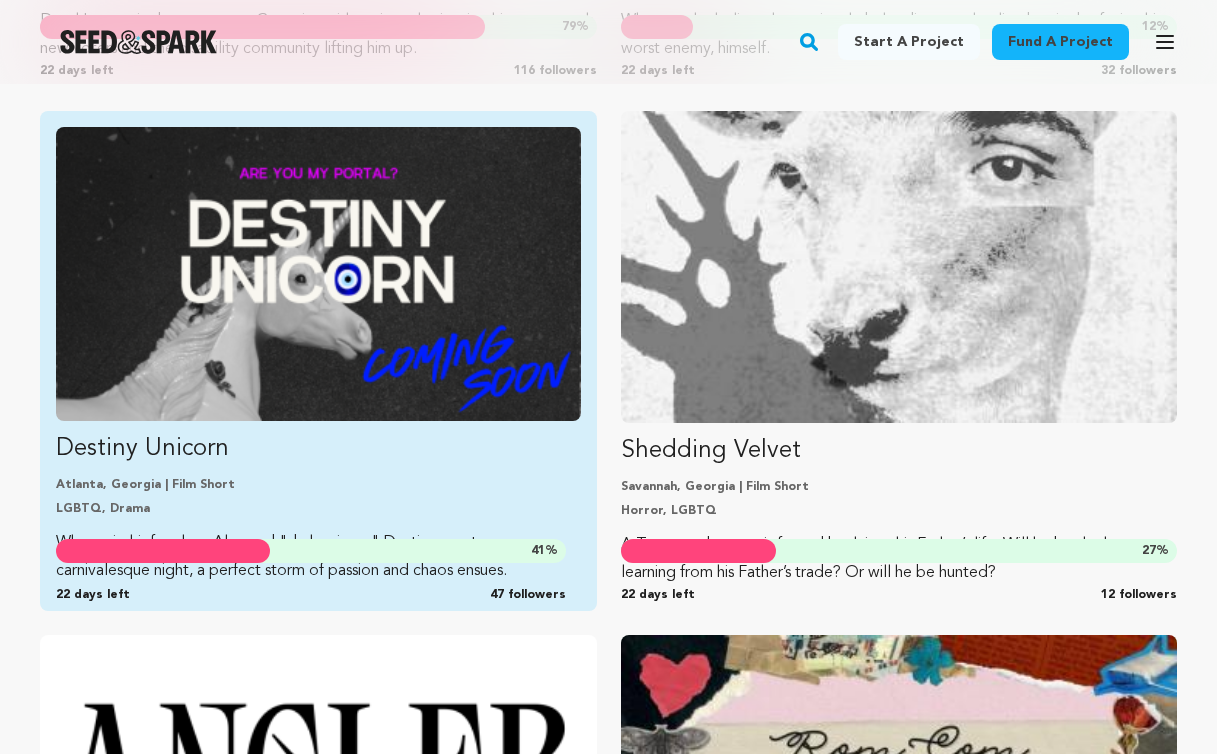 click at bounding box center (318, 274) 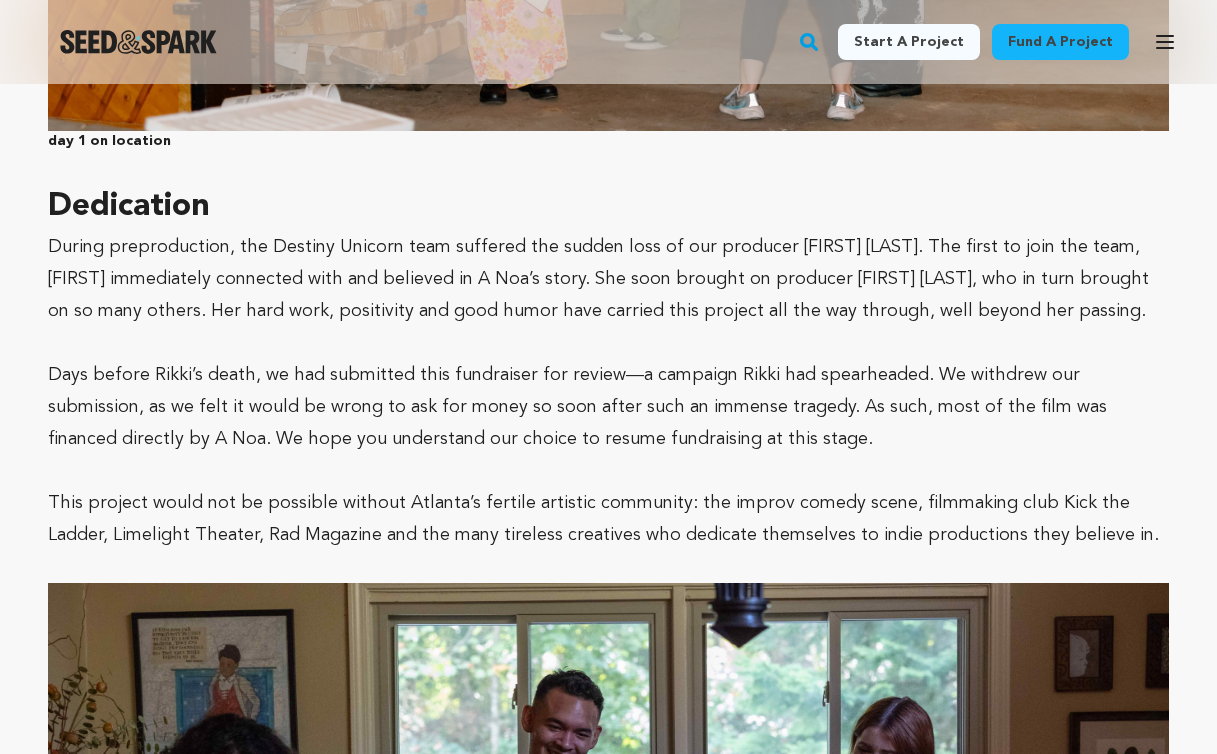 scroll, scrollTop: 5474, scrollLeft: 0, axis: vertical 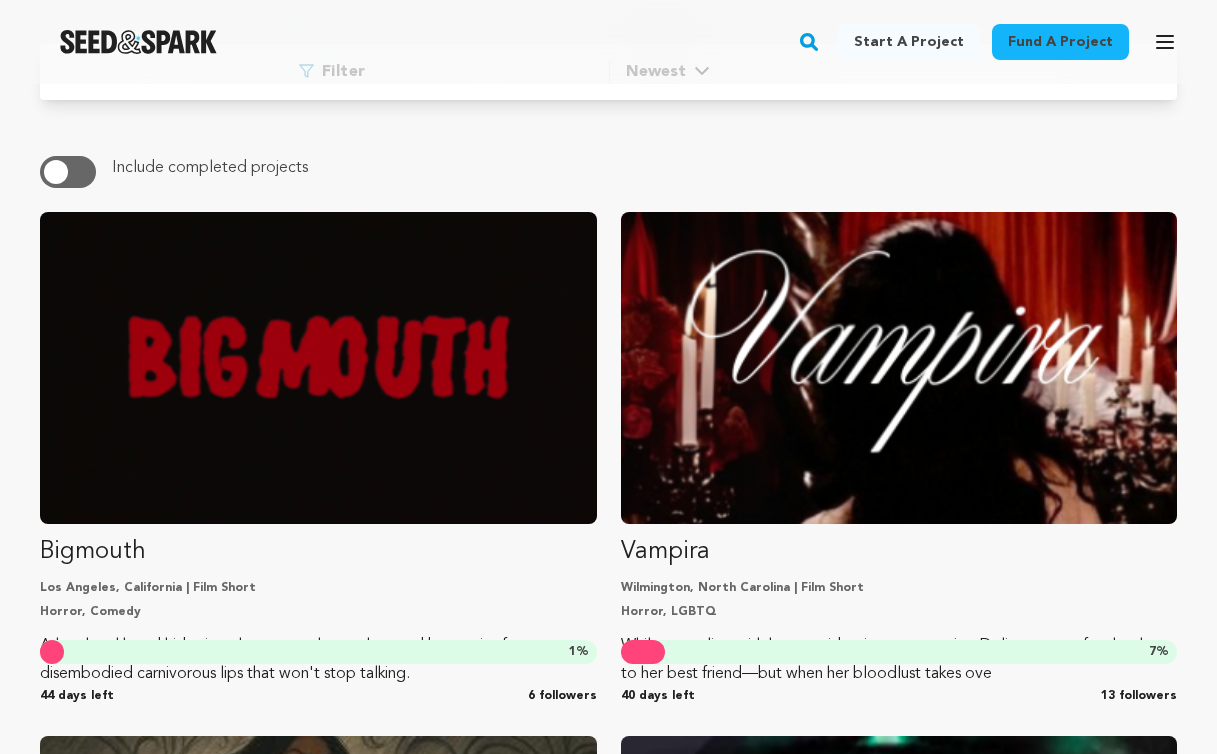 click at bounding box center (56, 172) 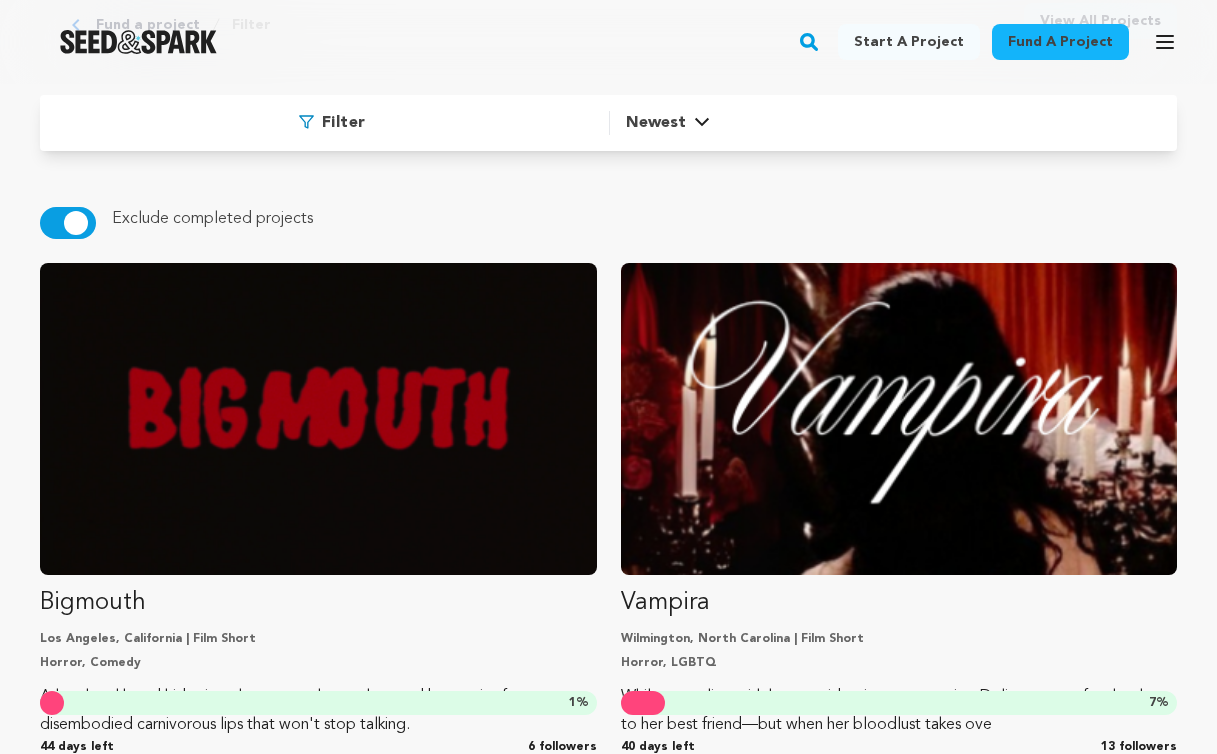 scroll, scrollTop: 108, scrollLeft: 0, axis: vertical 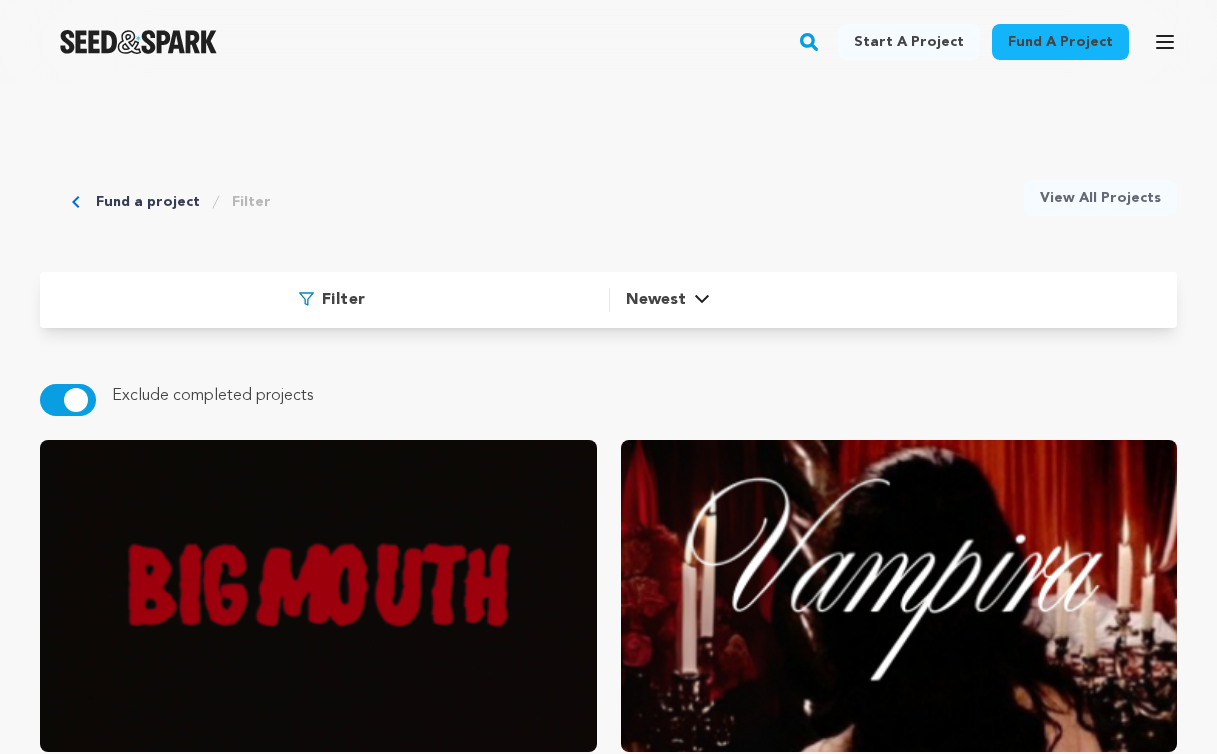 click on "Newest" at bounding box center (668, 300) 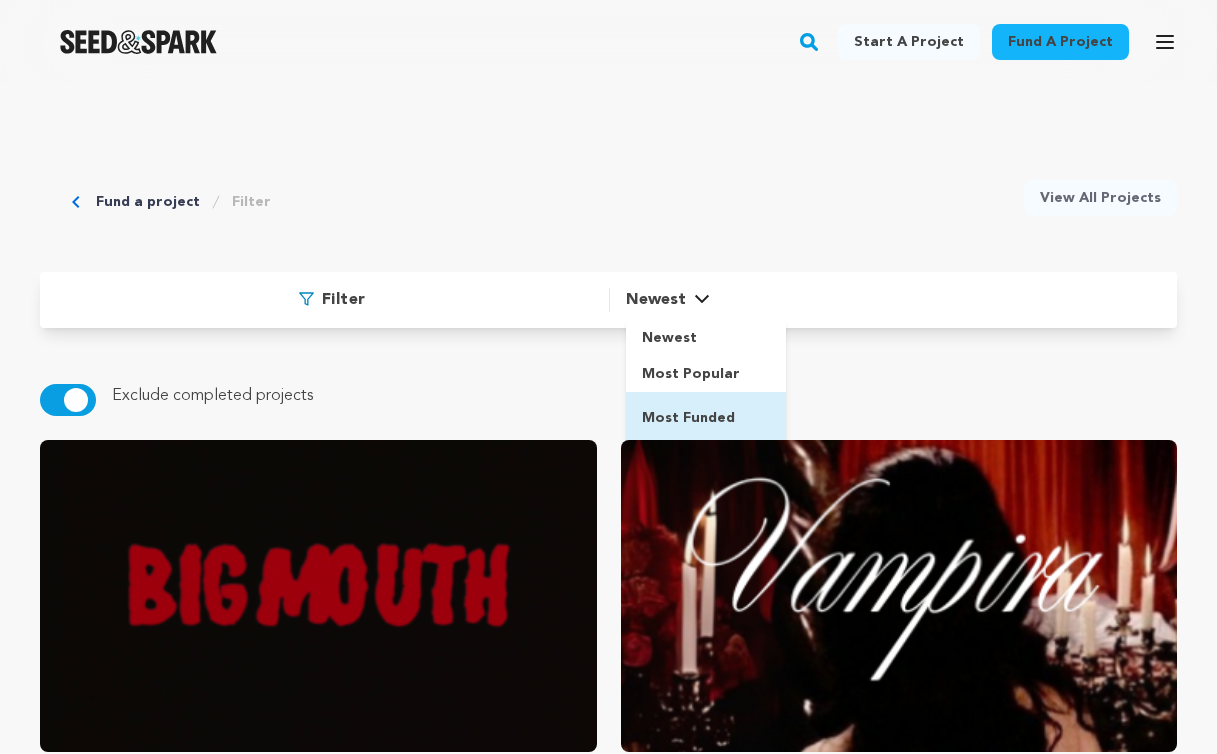 click on "Most Funded" at bounding box center (706, 418) 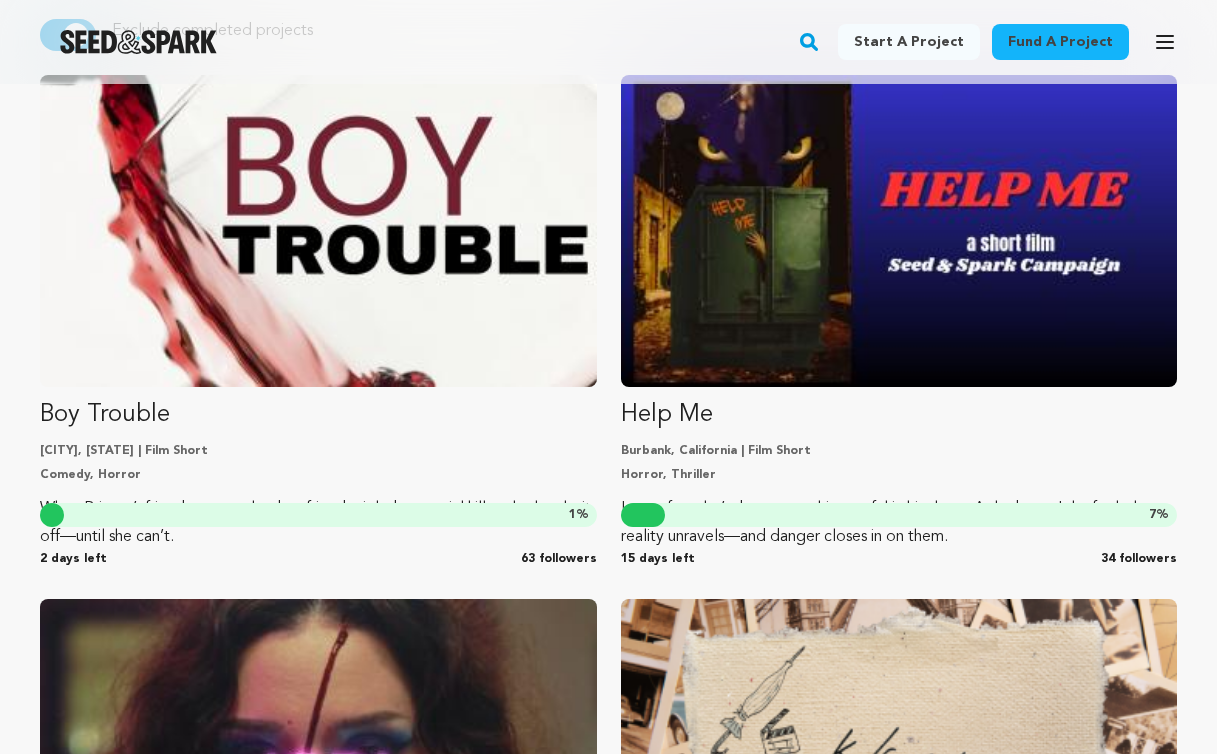 scroll, scrollTop: 363, scrollLeft: 0, axis: vertical 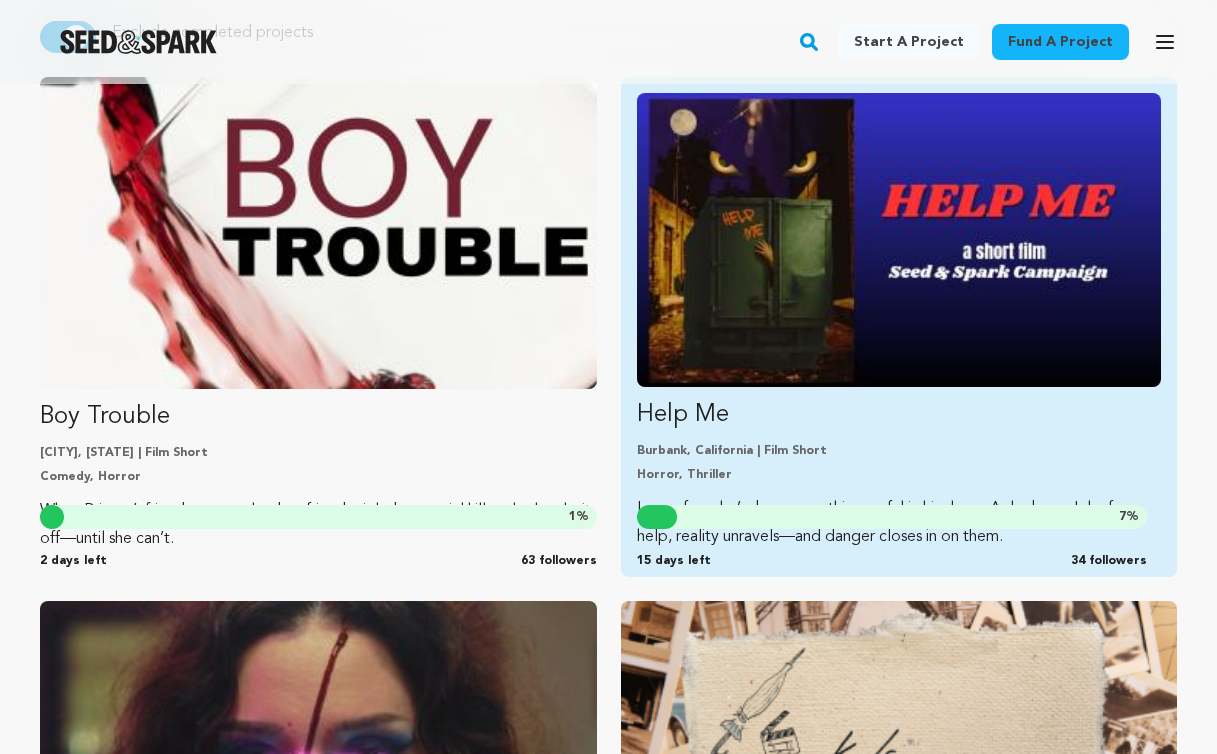 click at bounding box center [899, 240] 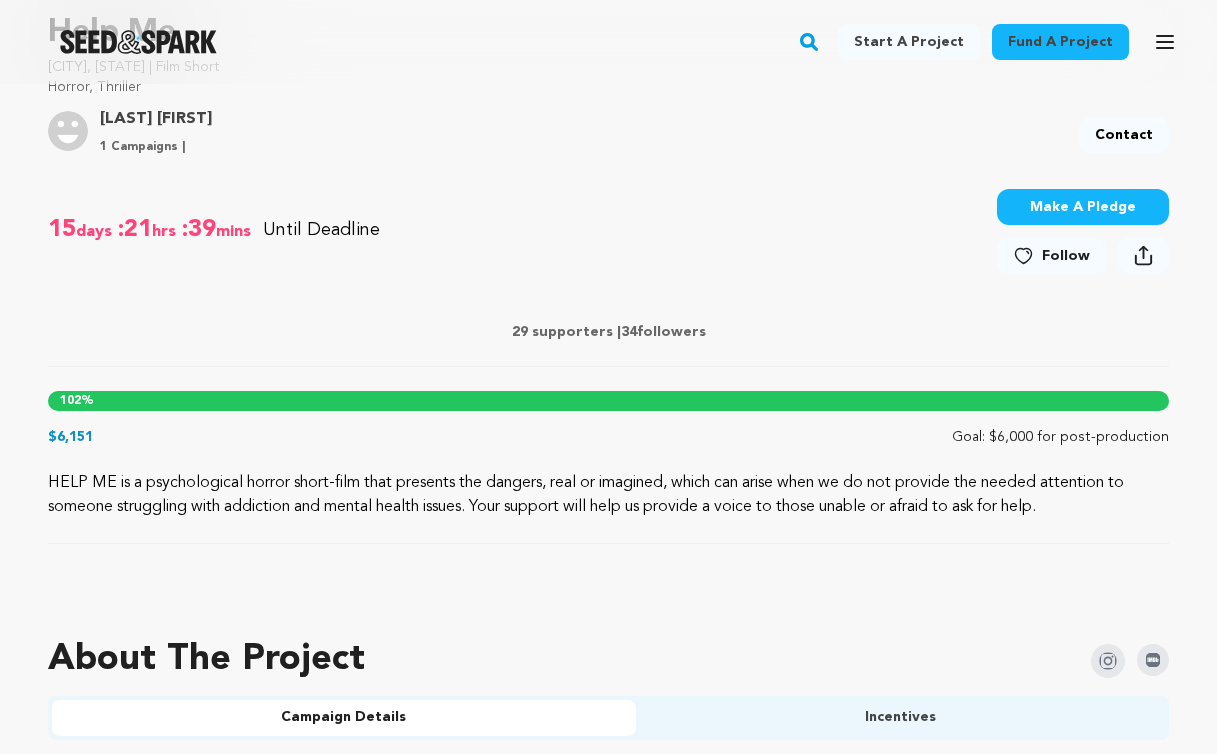 scroll, scrollTop: 0, scrollLeft: 0, axis: both 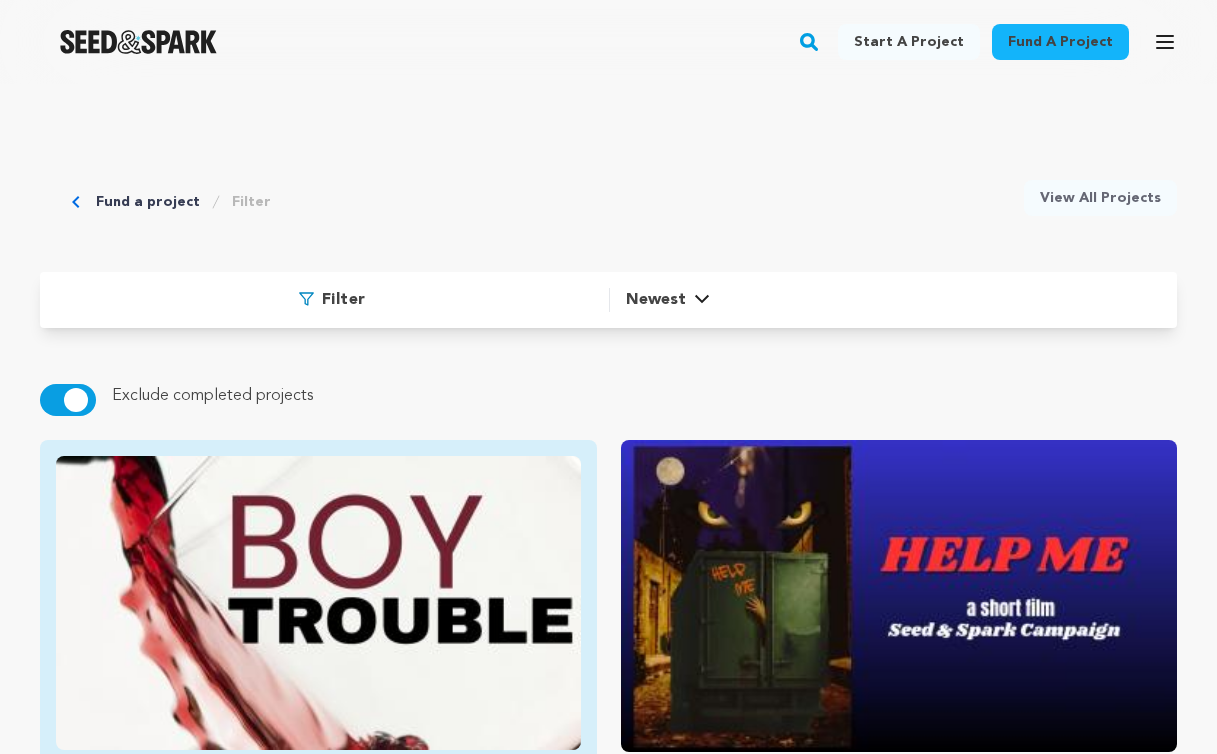 click at bounding box center (318, 603) 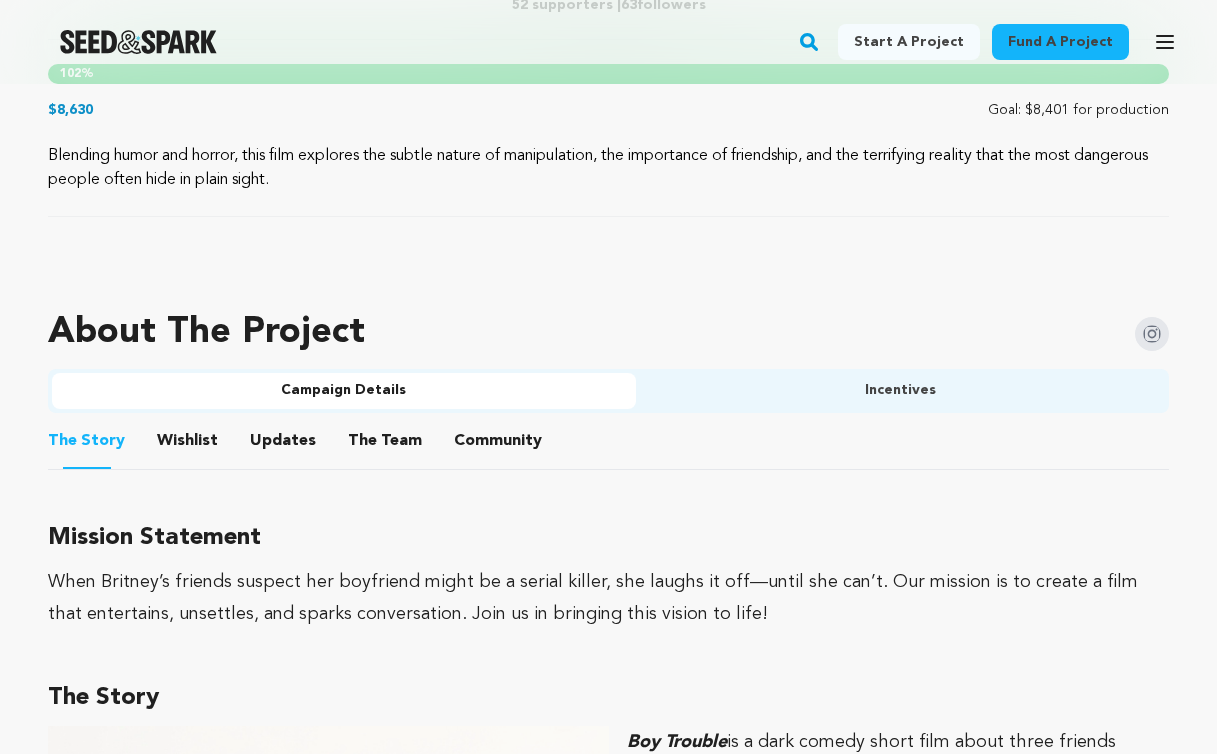 scroll, scrollTop: 1081, scrollLeft: 0, axis: vertical 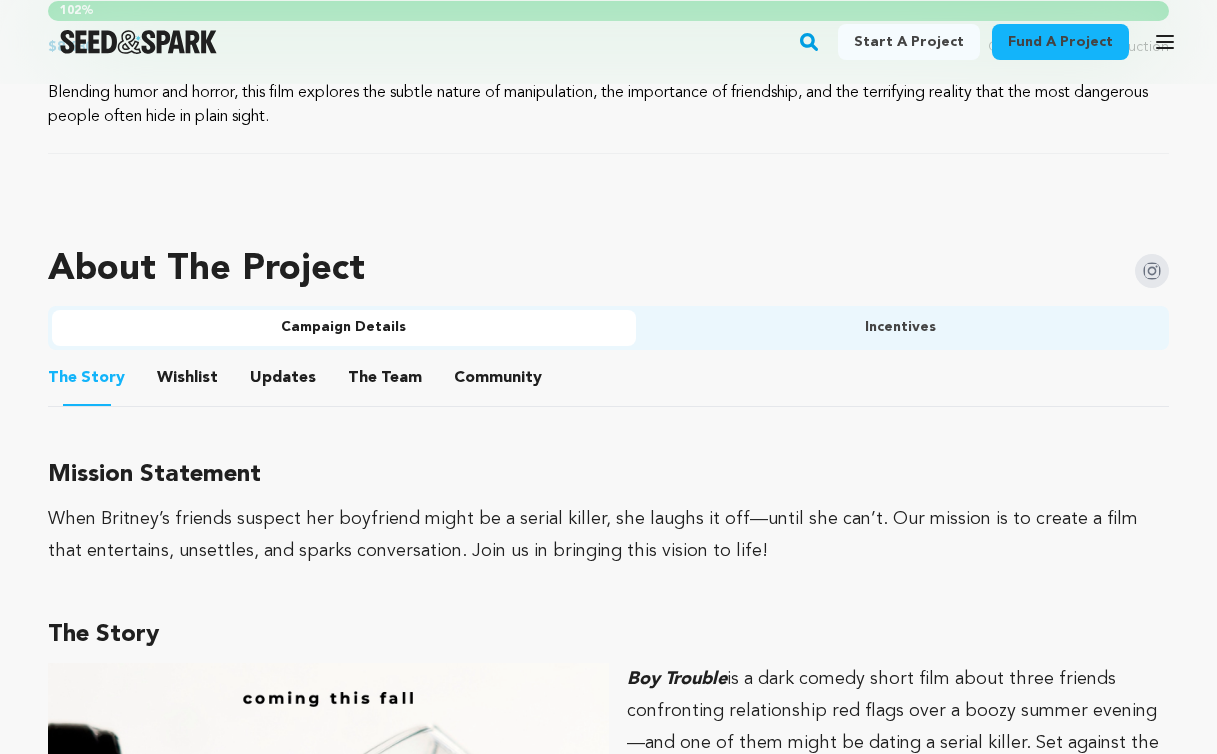 click on "Incentives" at bounding box center (901, 328) 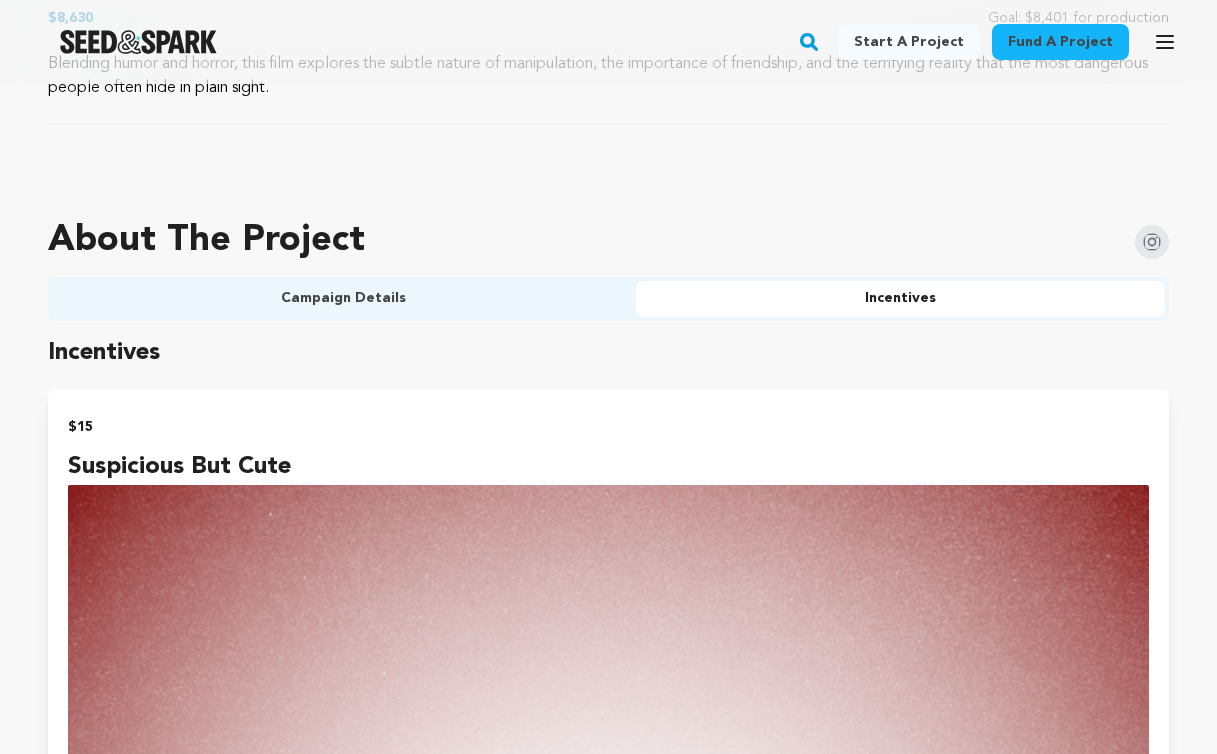 scroll, scrollTop: 1113, scrollLeft: 0, axis: vertical 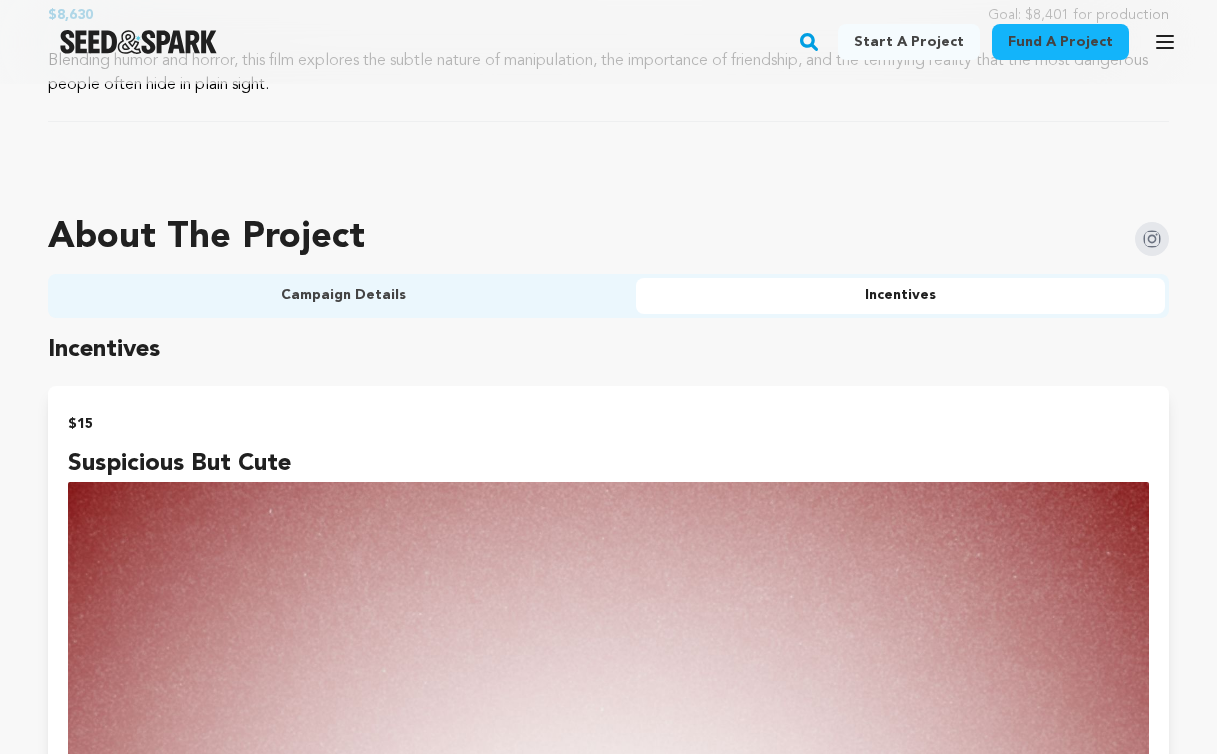 click on "Campaign Details" at bounding box center [344, 296] 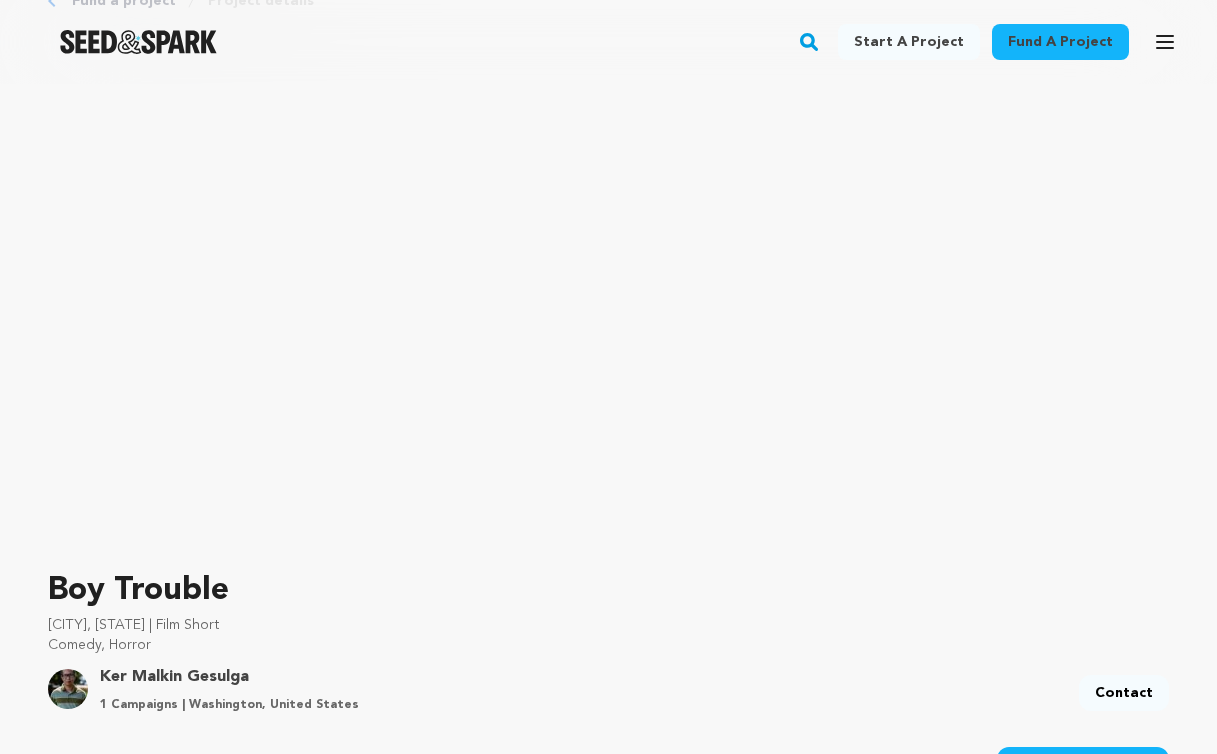 scroll, scrollTop: 0, scrollLeft: 0, axis: both 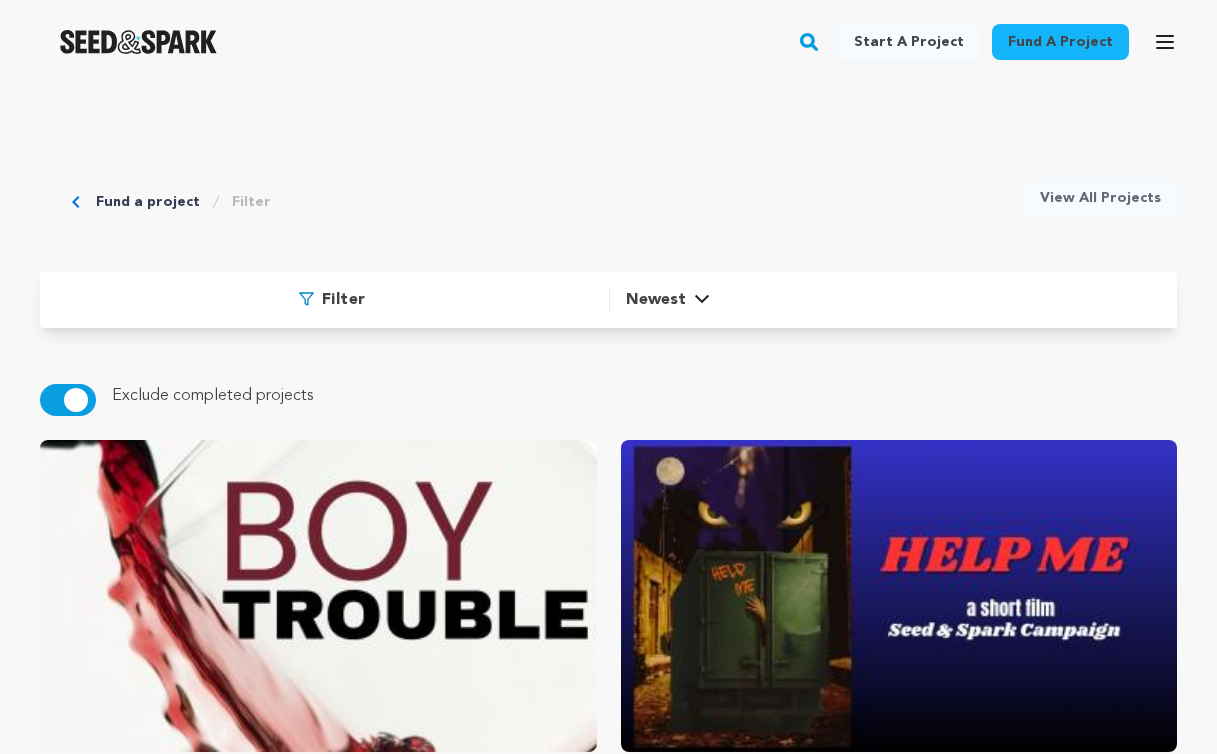 click 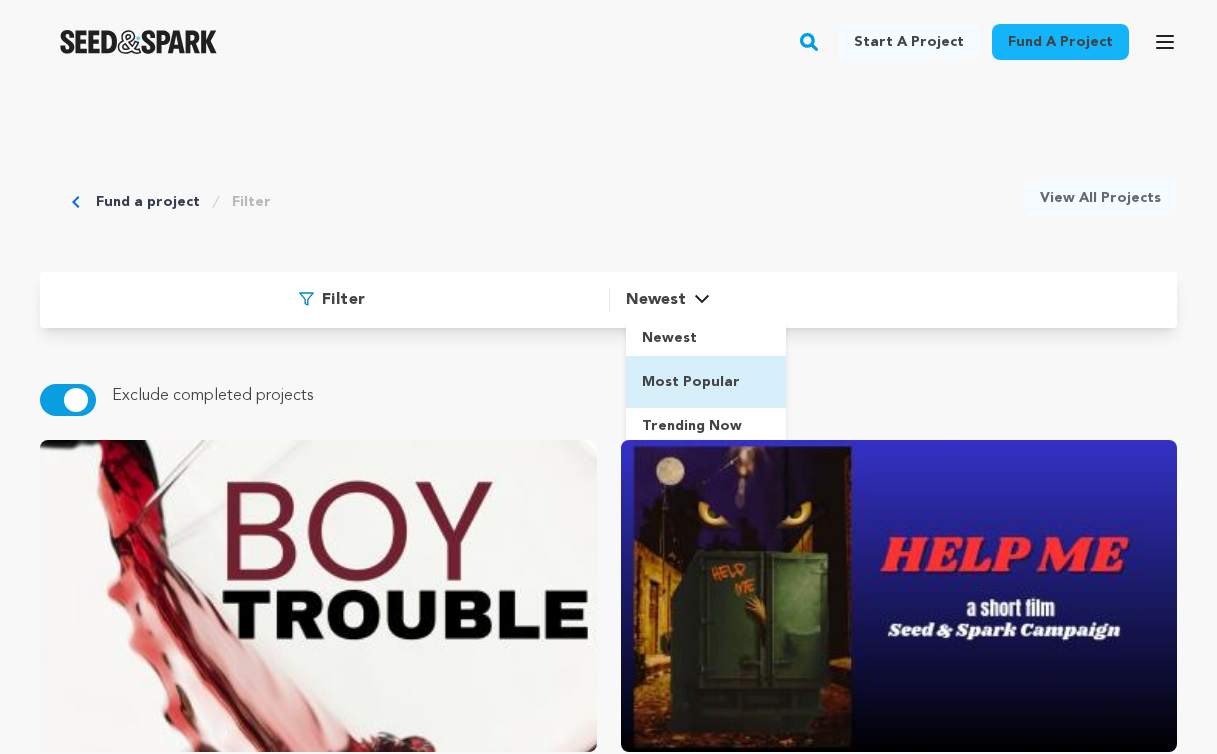 click on "Most Popular" at bounding box center (691, 382) 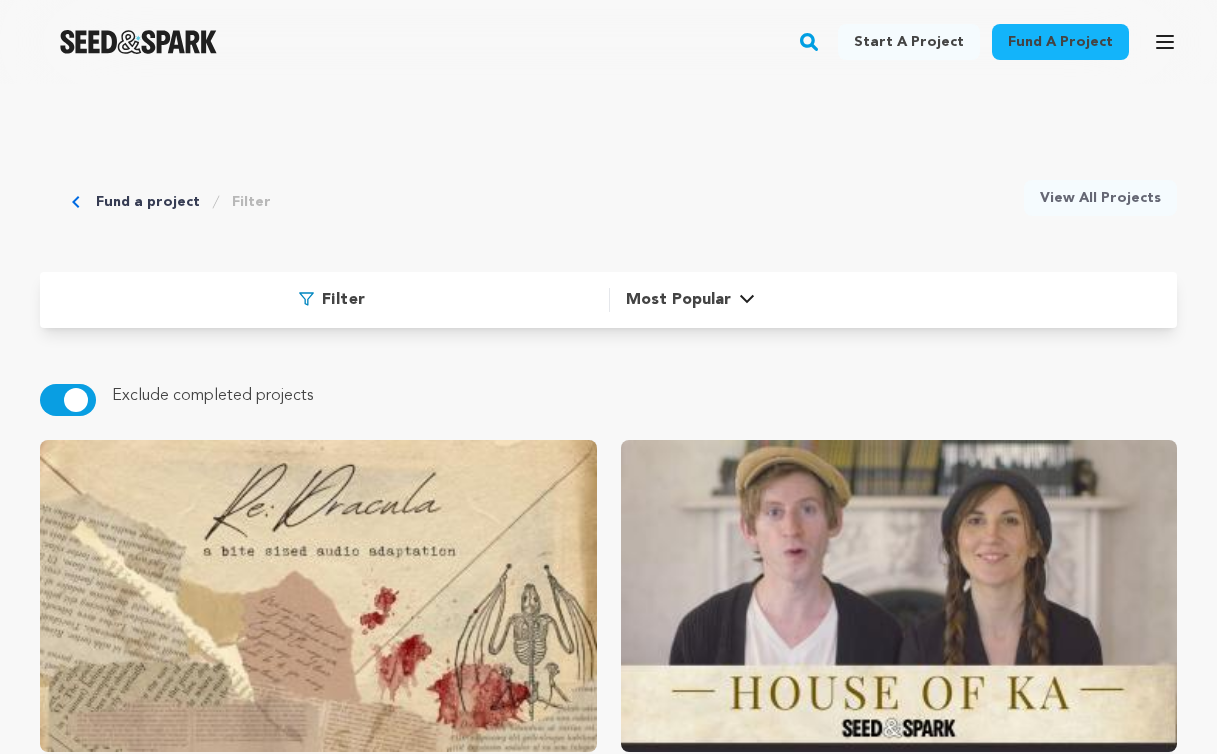 click at bounding box center (76, 400) 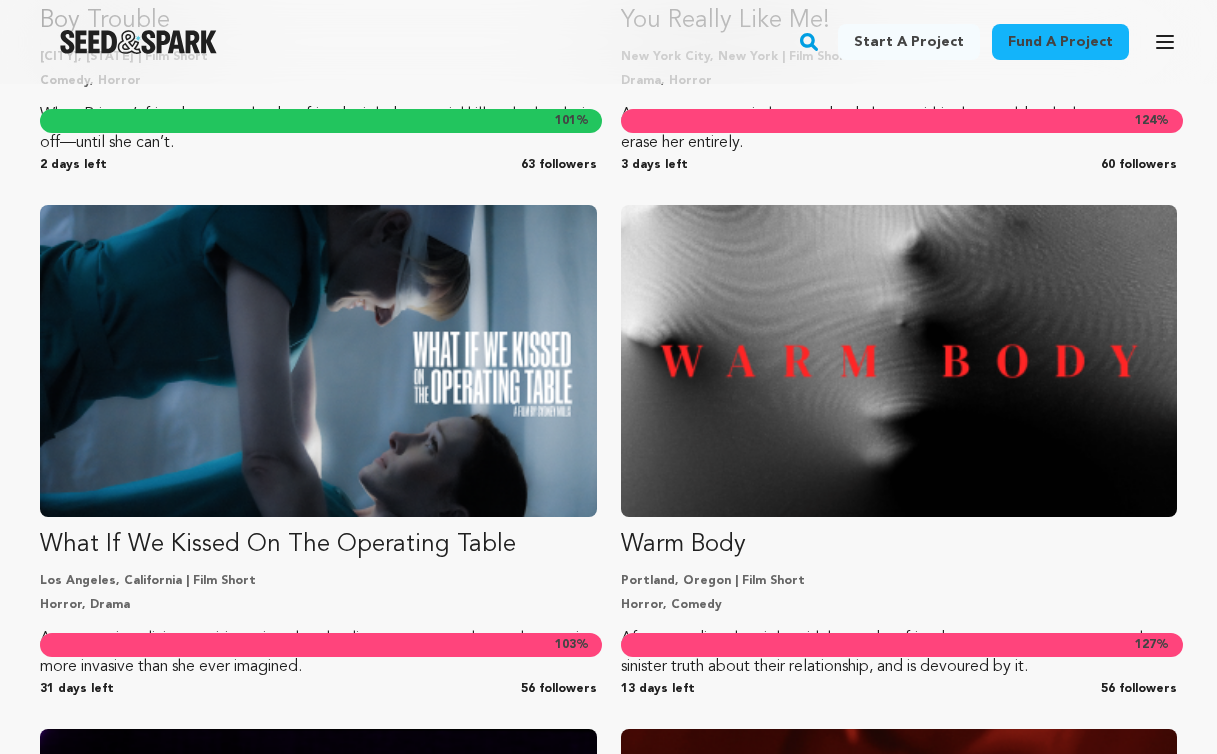 scroll, scrollTop: 1287, scrollLeft: 0, axis: vertical 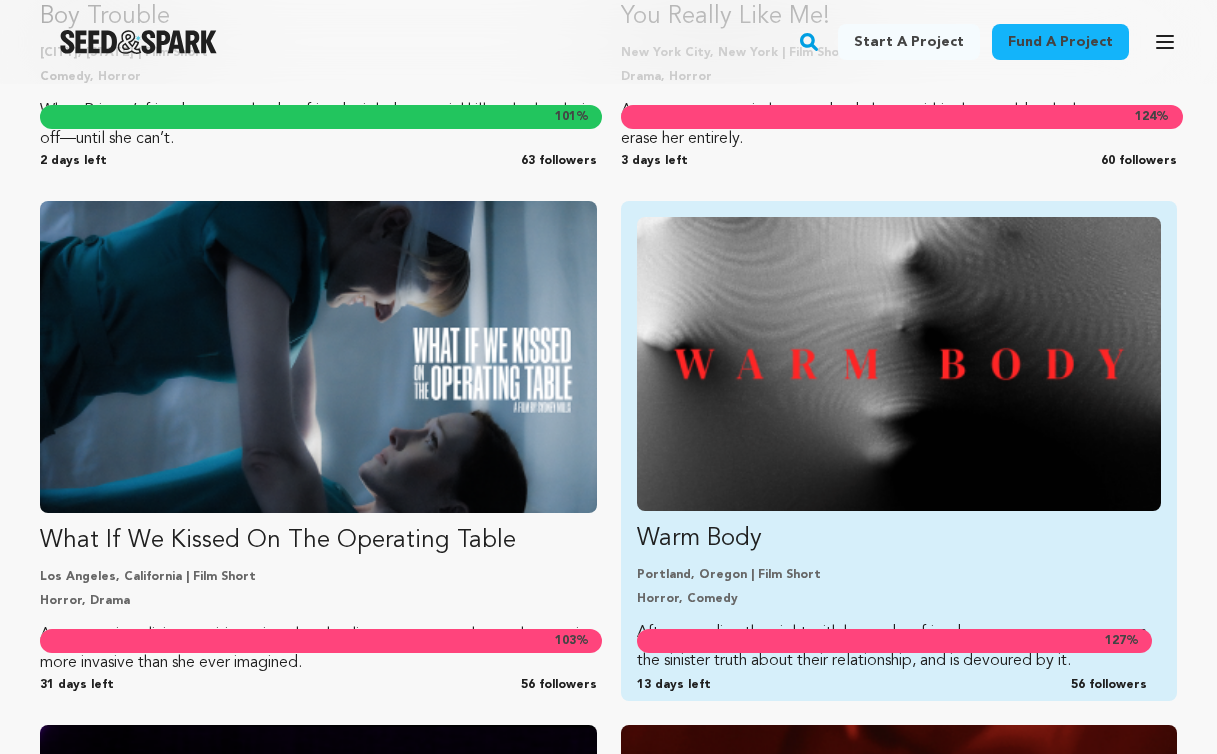 click at bounding box center (899, 364) 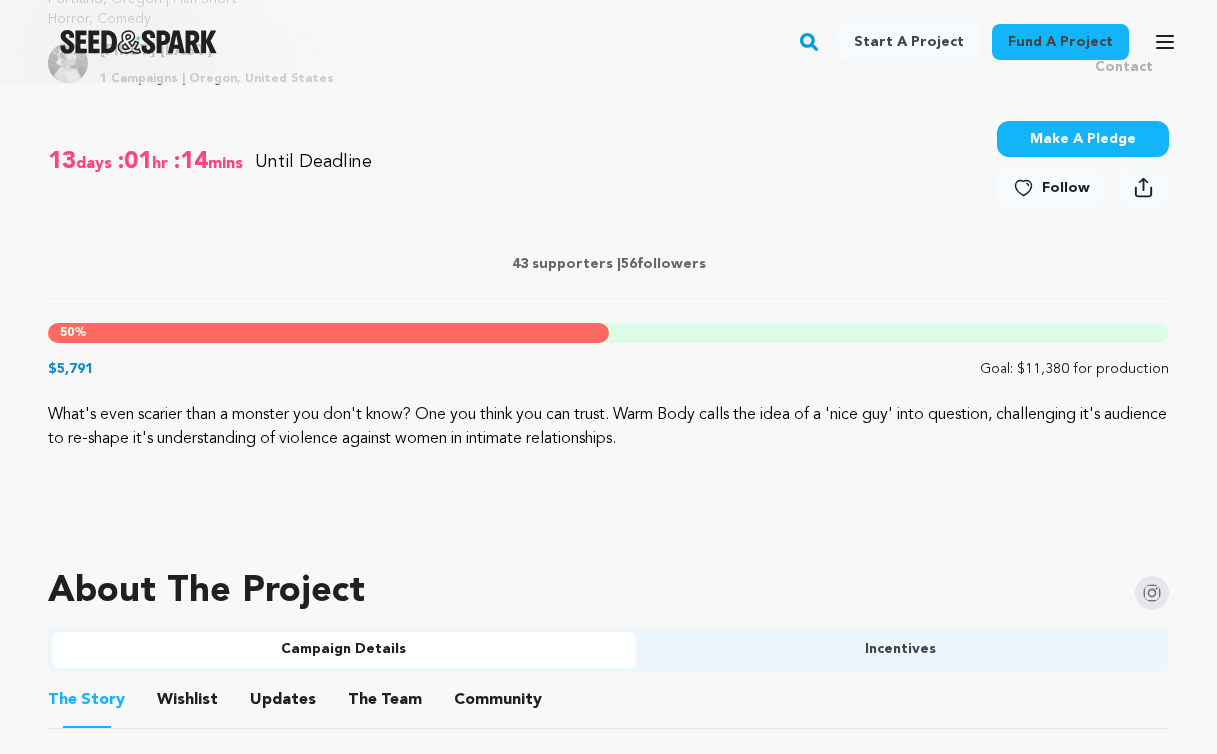 scroll, scrollTop: 758, scrollLeft: 0, axis: vertical 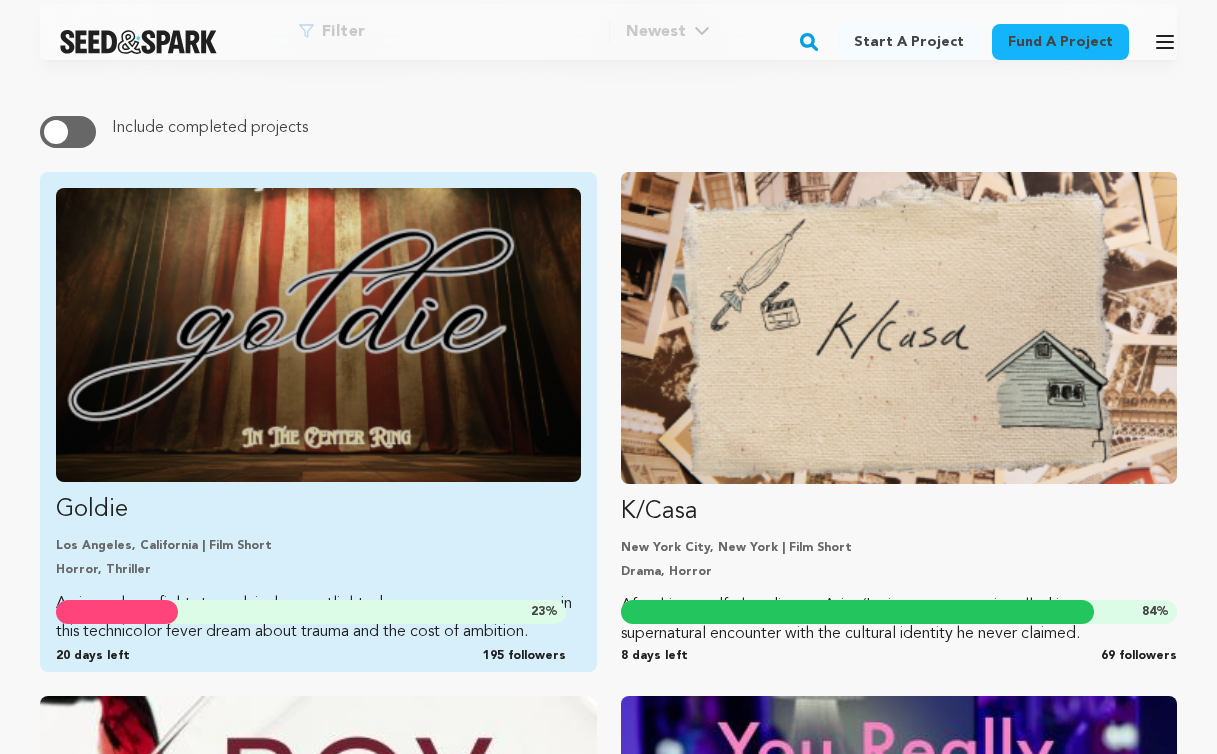 click at bounding box center (318, 335) 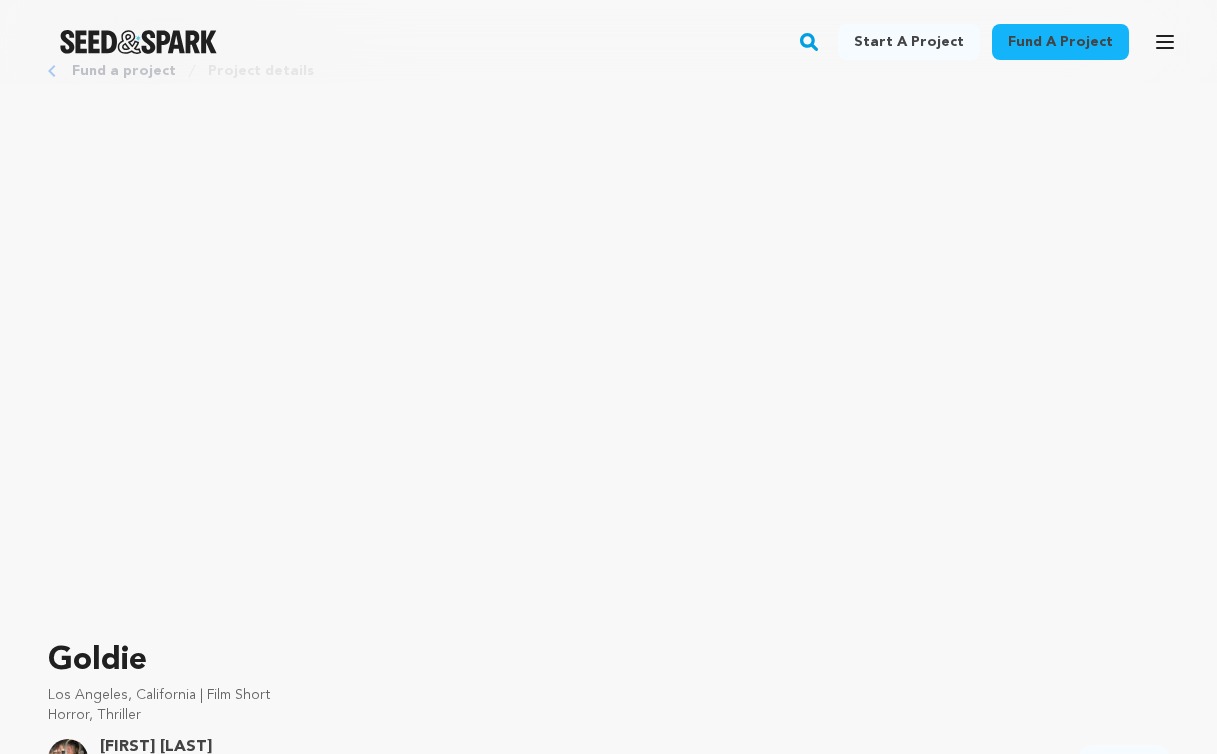 scroll, scrollTop: 58, scrollLeft: 0, axis: vertical 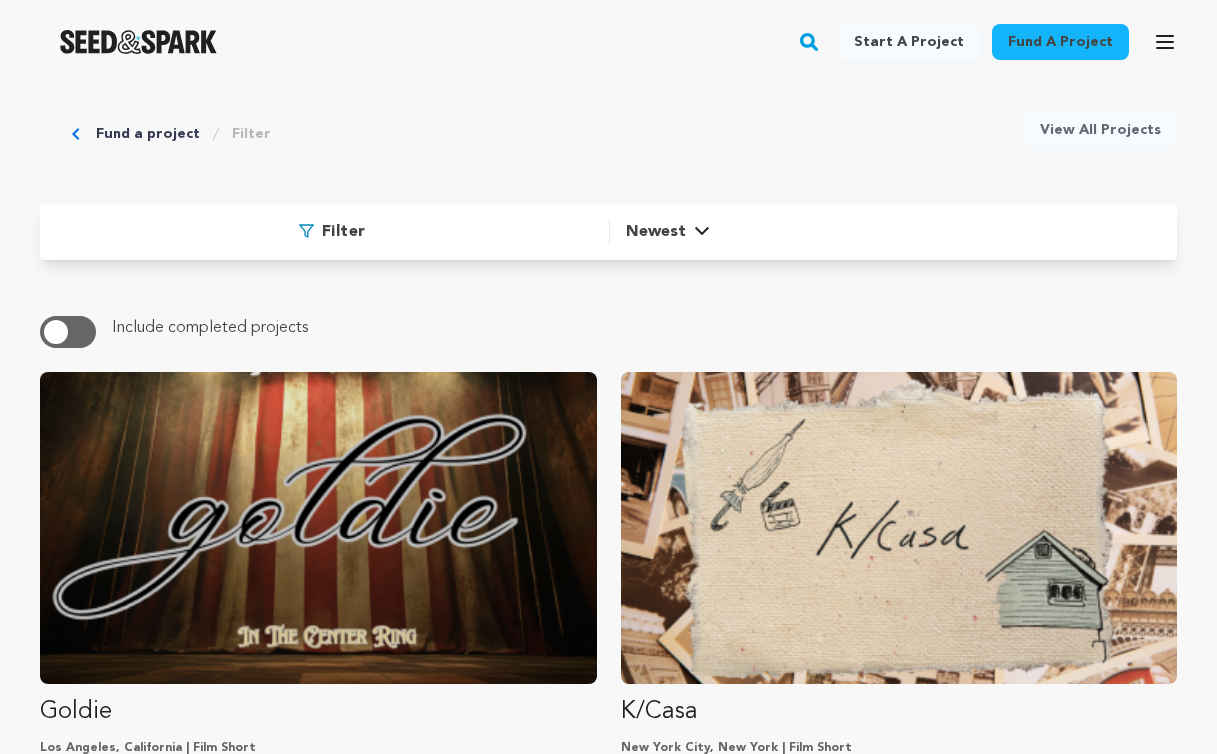 click 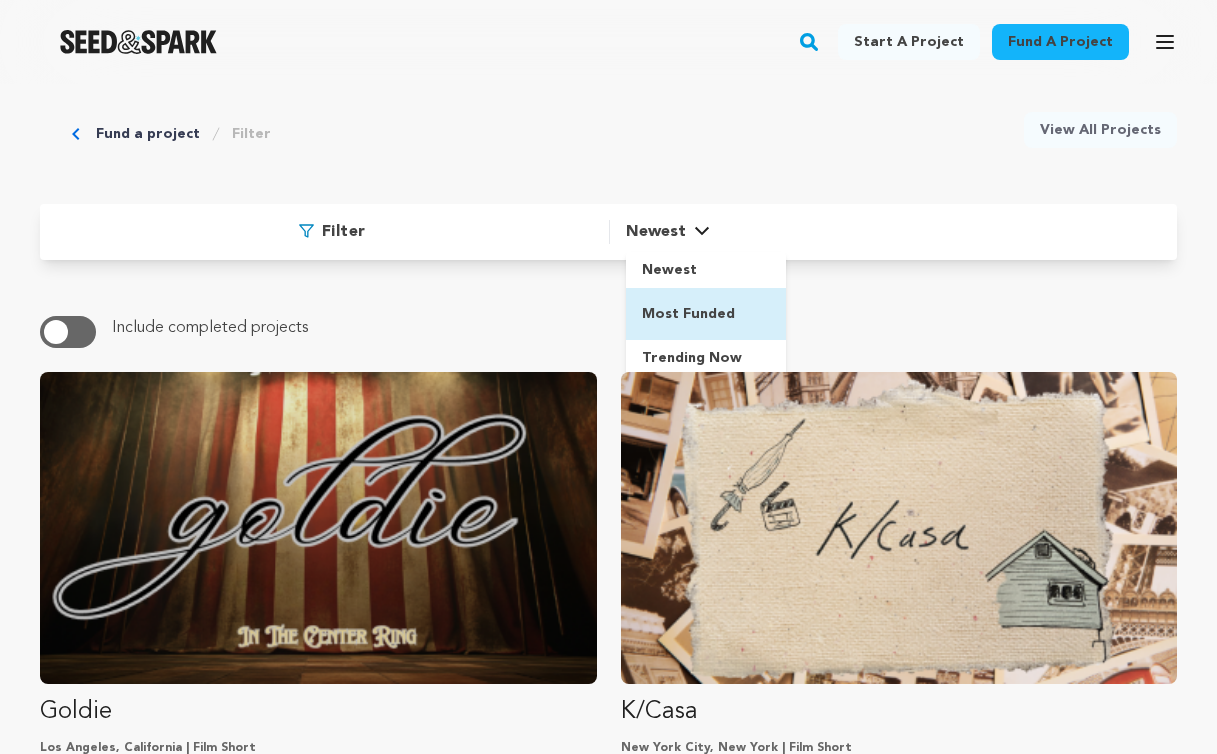 click on "Most Funded" at bounding box center [688, 314] 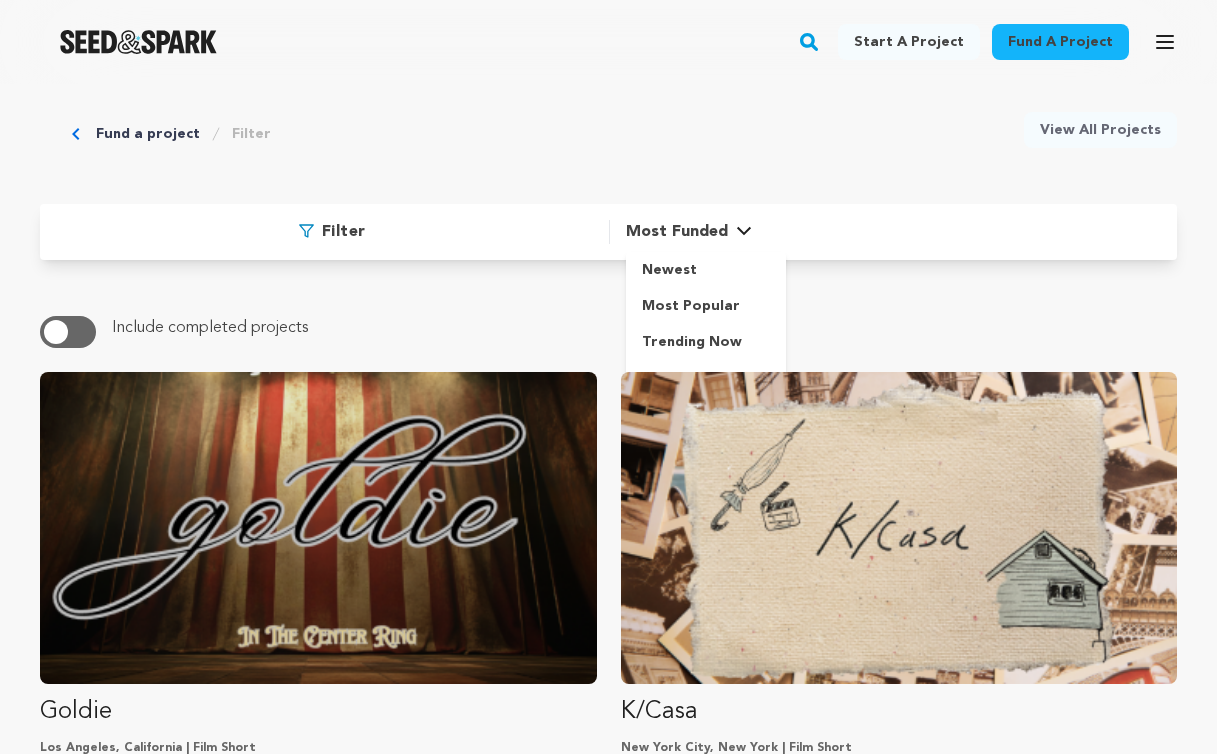 scroll, scrollTop: 0, scrollLeft: 0, axis: both 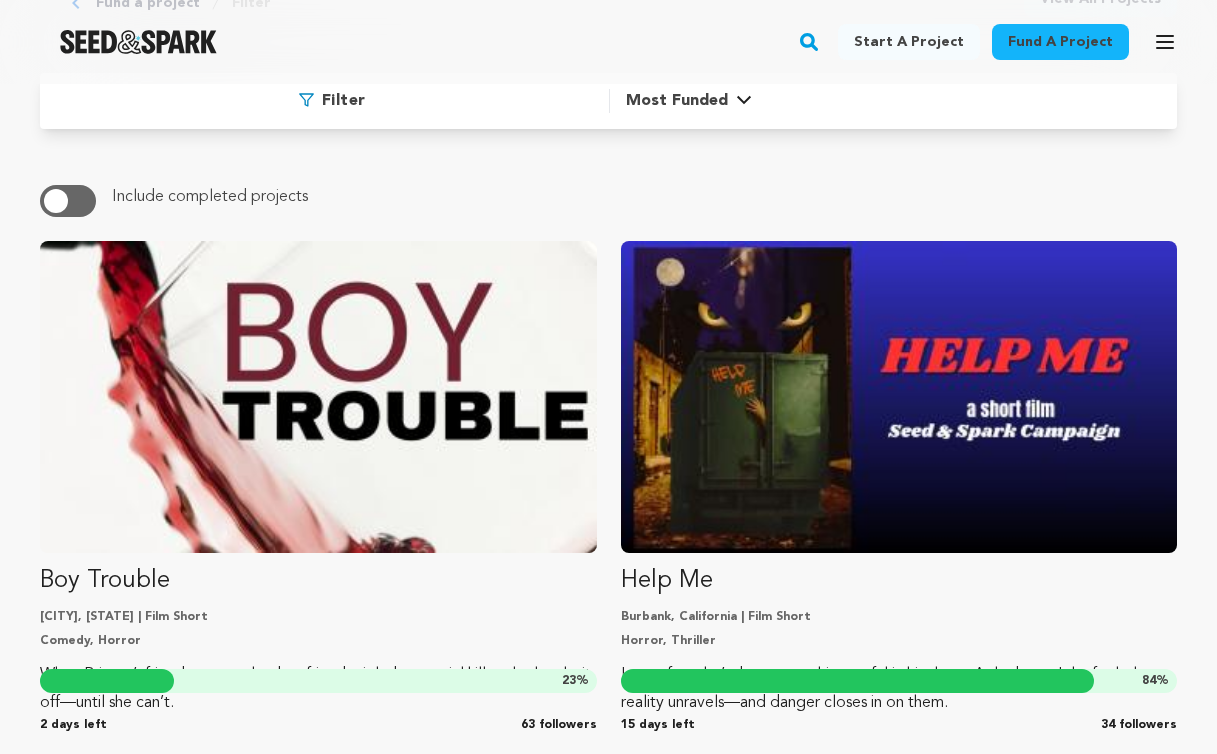 click at bounding box center (56, 201) 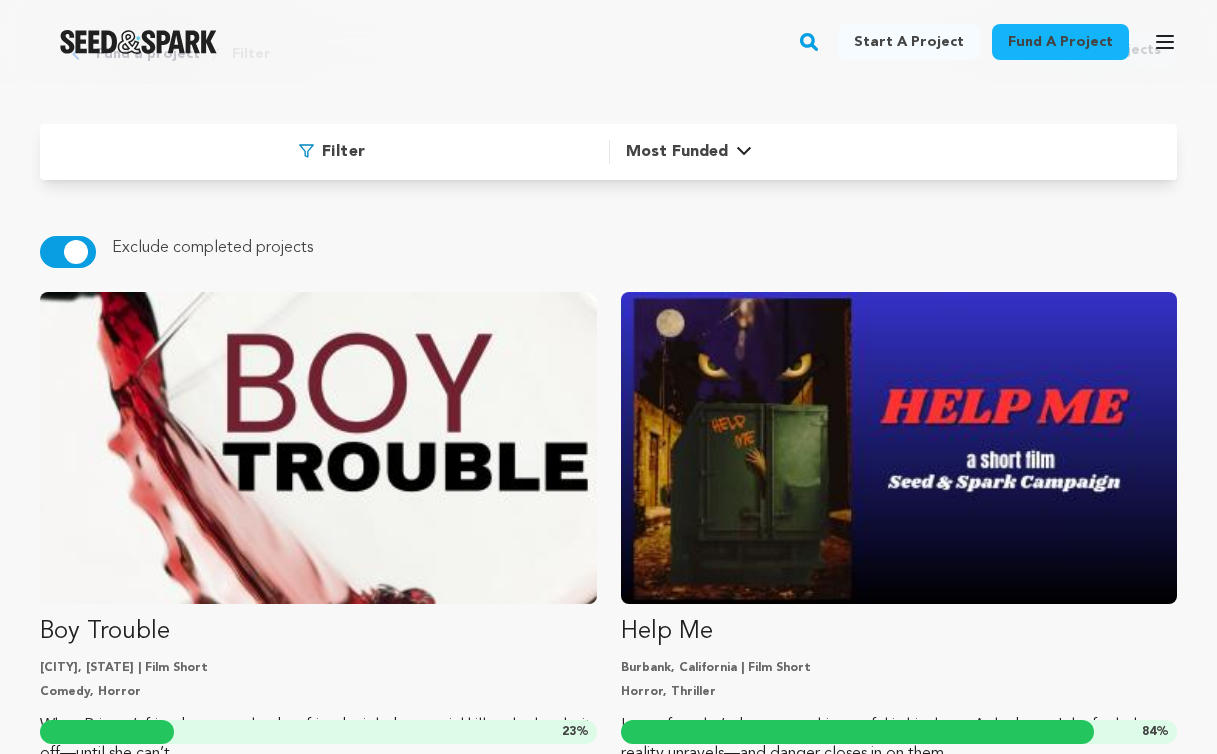 scroll, scrollTop: 37, scrollLeft: 0, axis: vertical 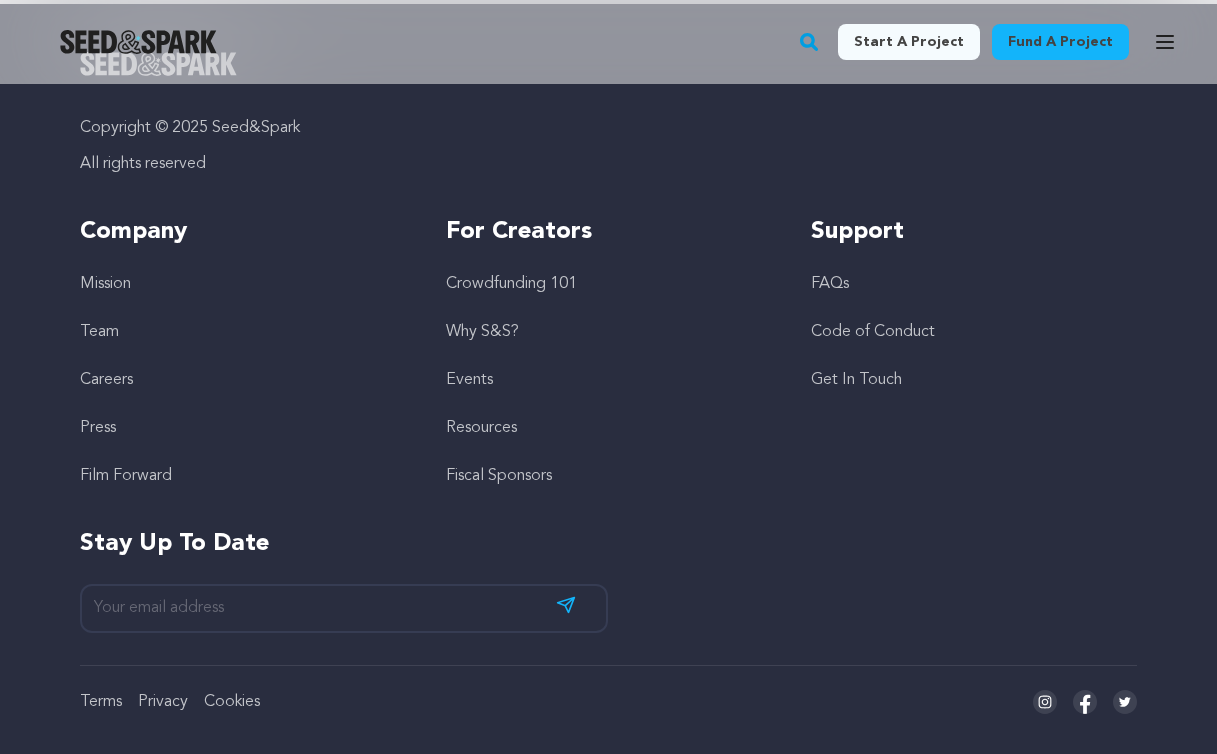 click on "FAQs" at bounding box center [830, 284] 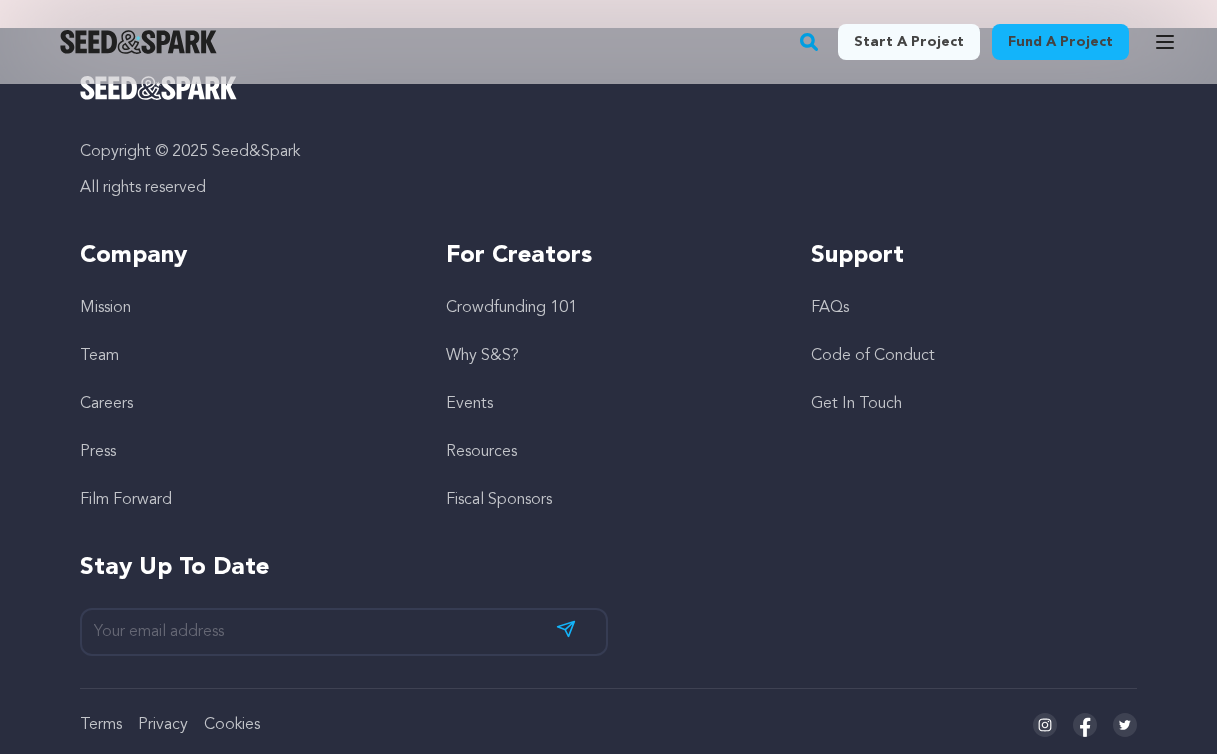 scroll, scrollTop: 3244, scrollLeft: 0, axis: vertical 